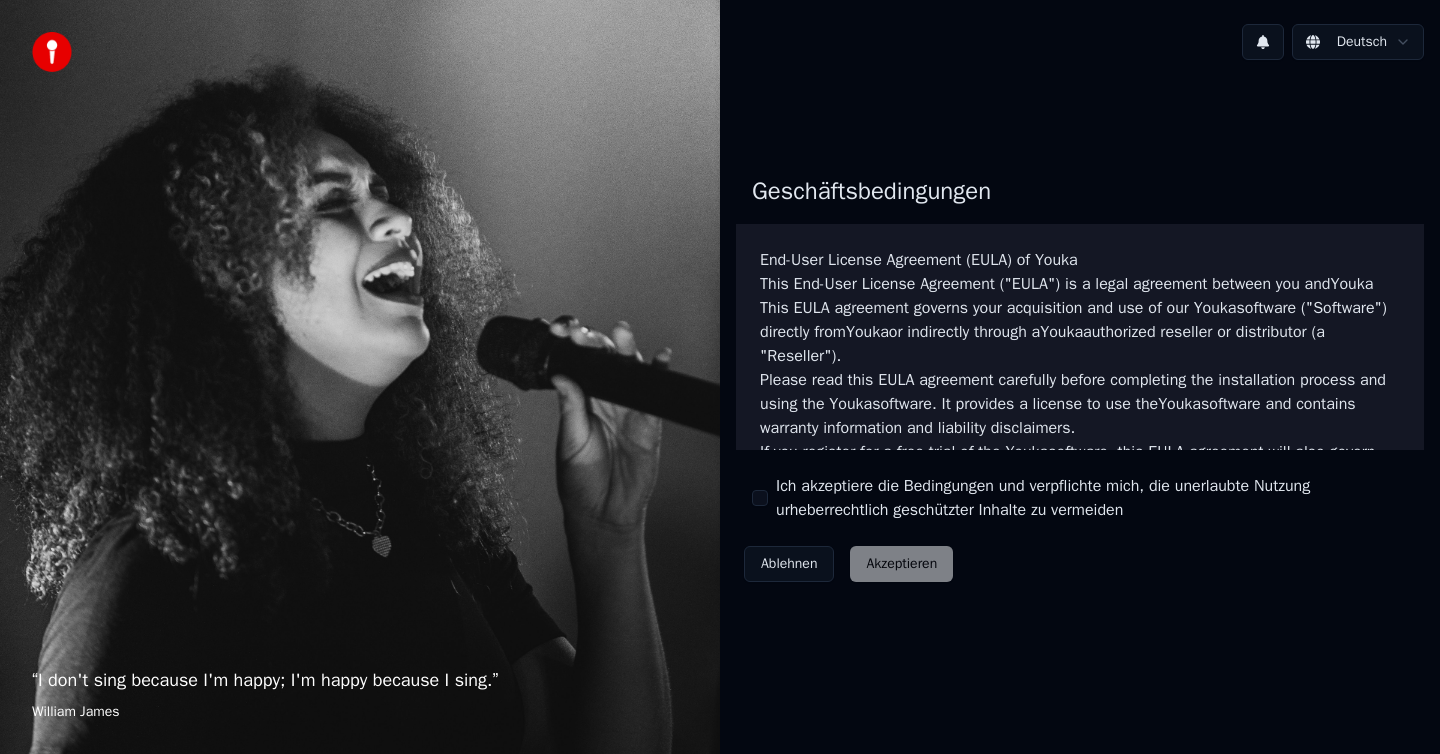 scroll, scrollTop: 0, scrollLeft: 0, axis: both 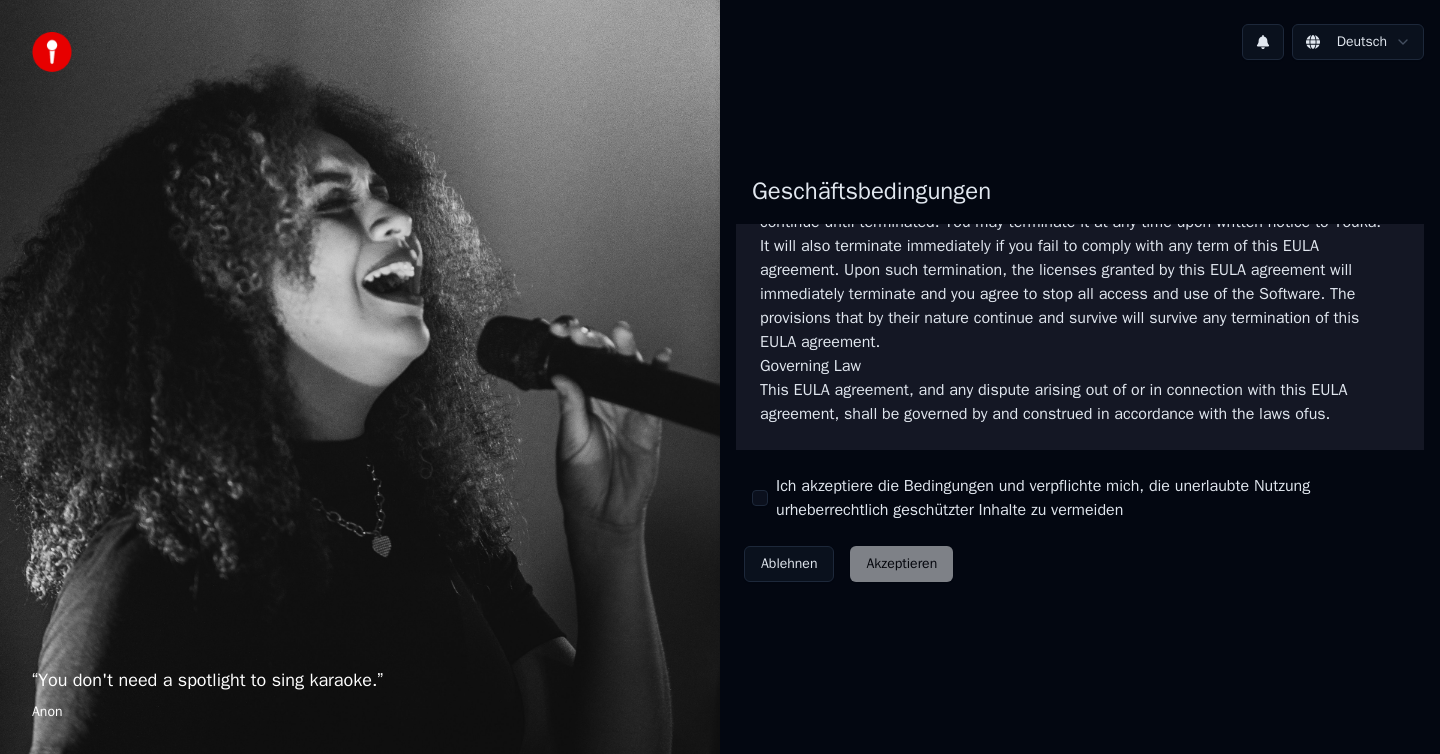 click on "Ich akzeptiere die Bedingungen und verpflichte mich, die unerlaubte Nutzung urheberrechtlich geschützter Inhalte zu vermeiden" at bounding box center (760, 498) 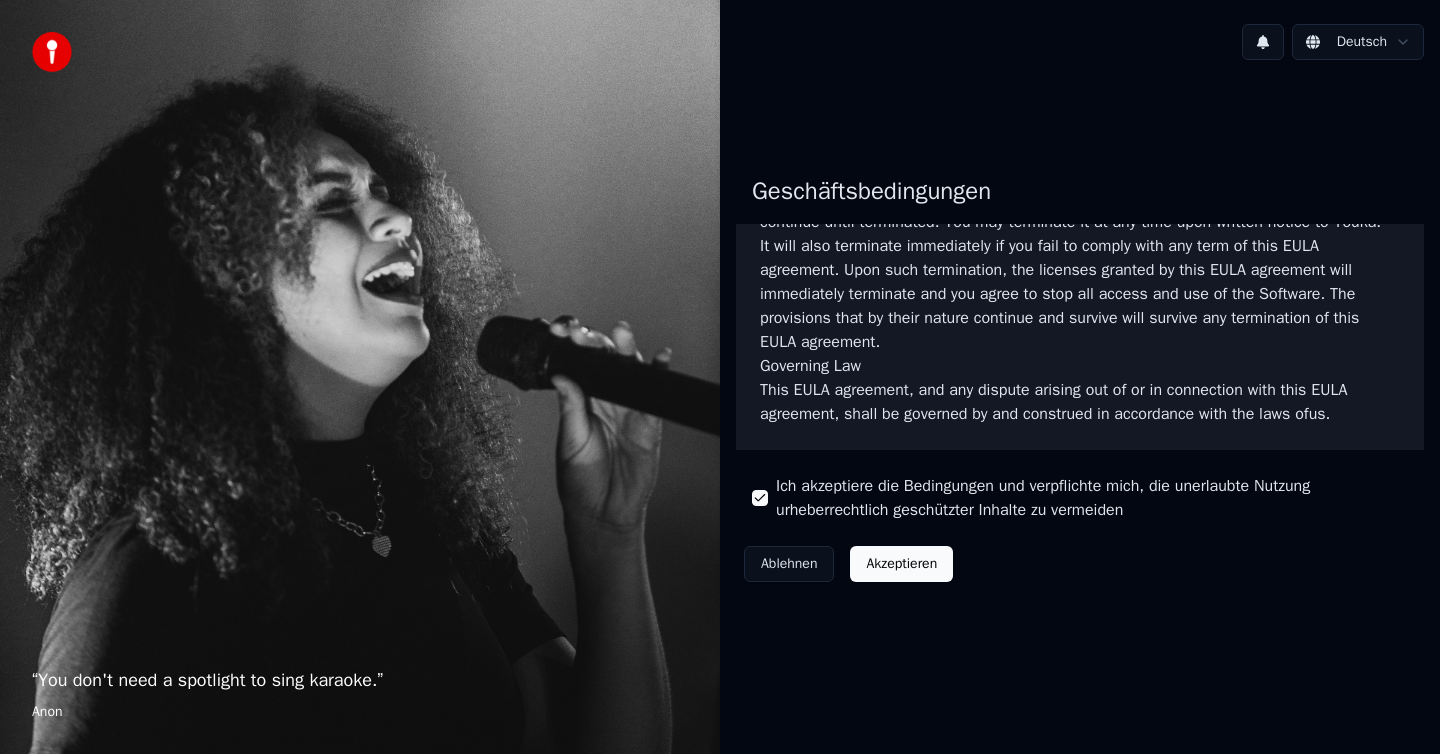 click on "Akzeptieren" at bounding box center (901, 564) 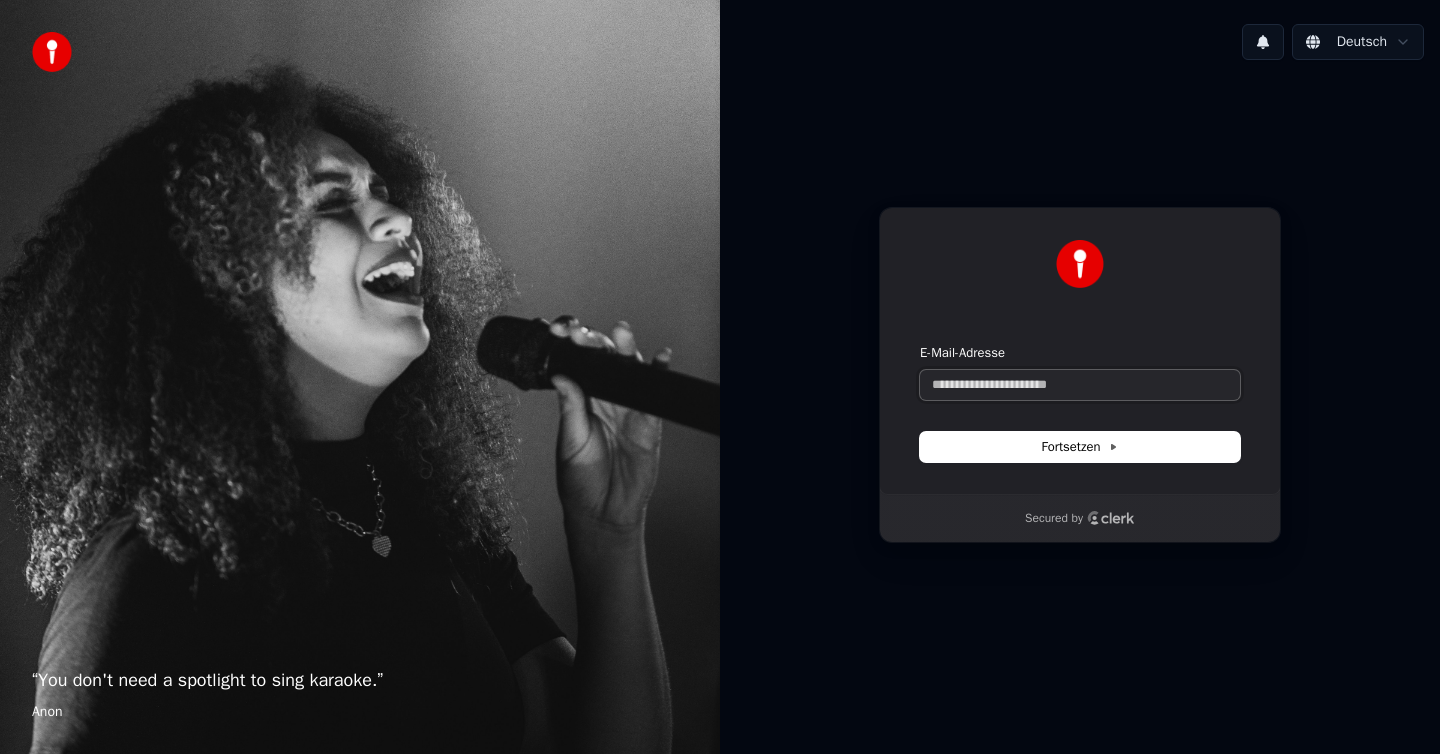 click on "E-Mail-Adresse" at bounding box center (1080, 385) 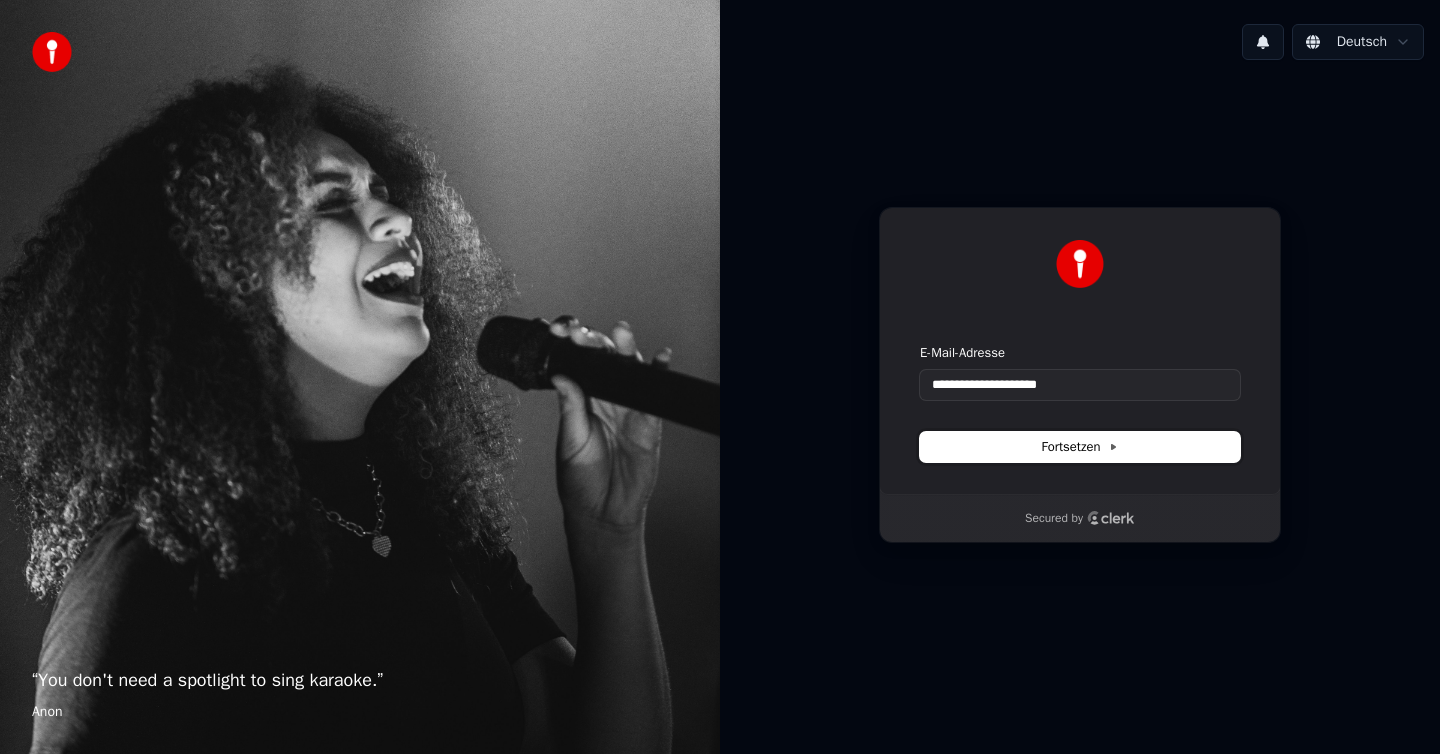 click on "Fortsetzen" at bounding box center (1080, 447) 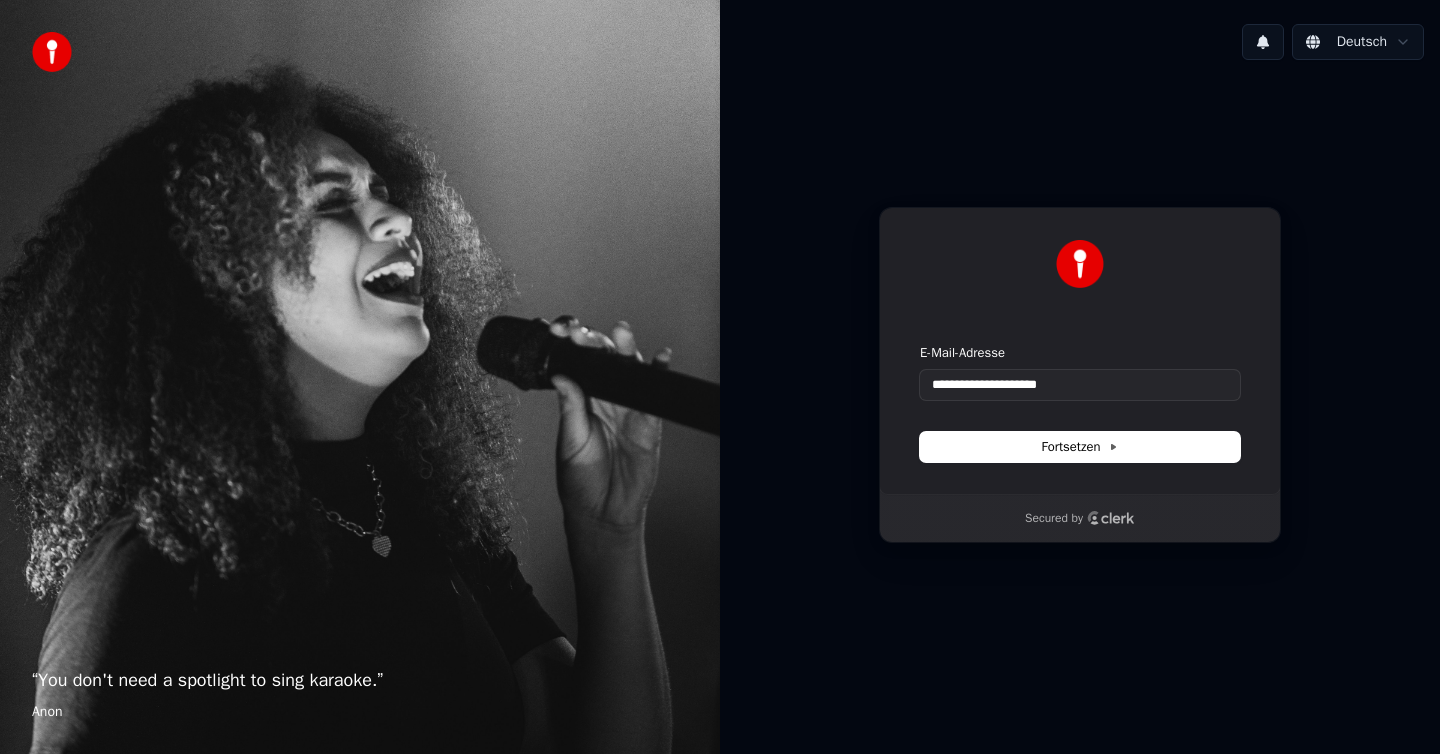 type on "**********" 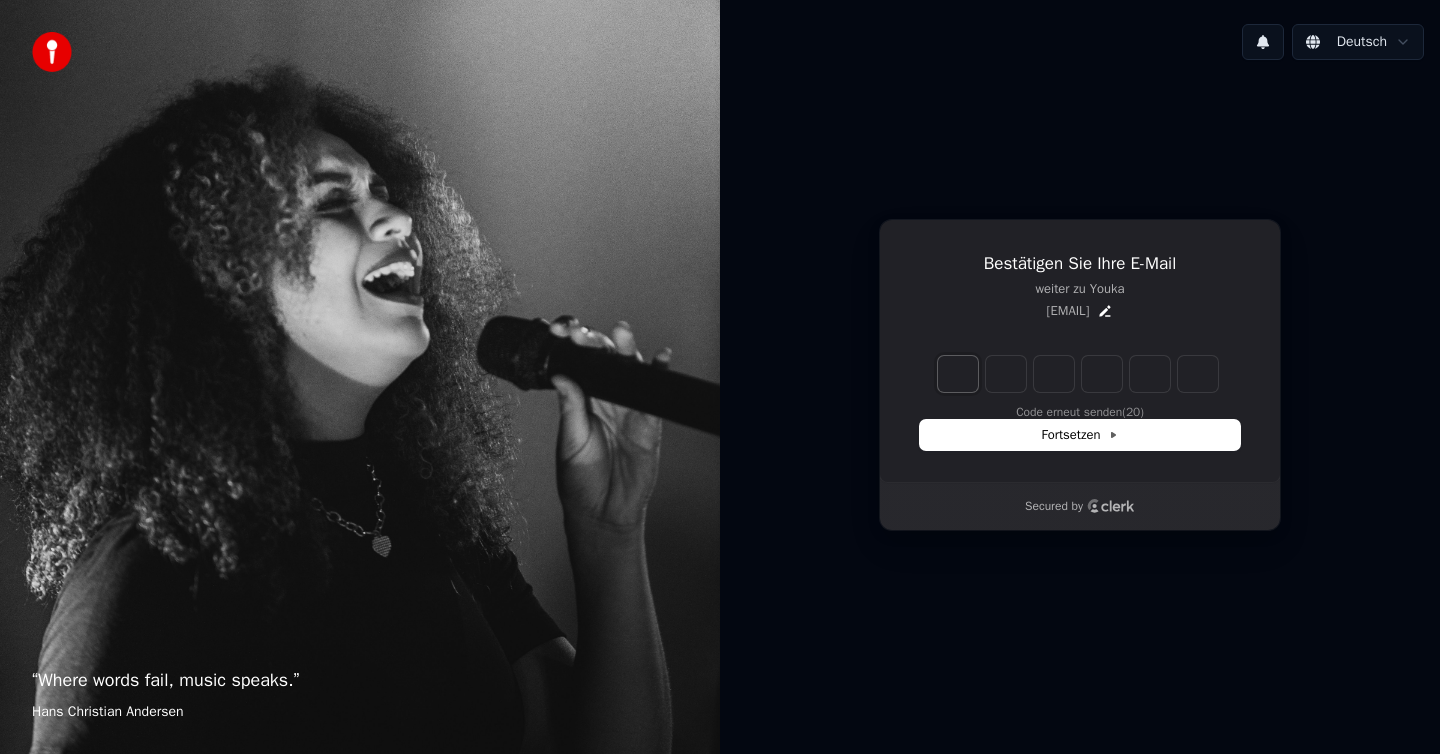 type on "*" 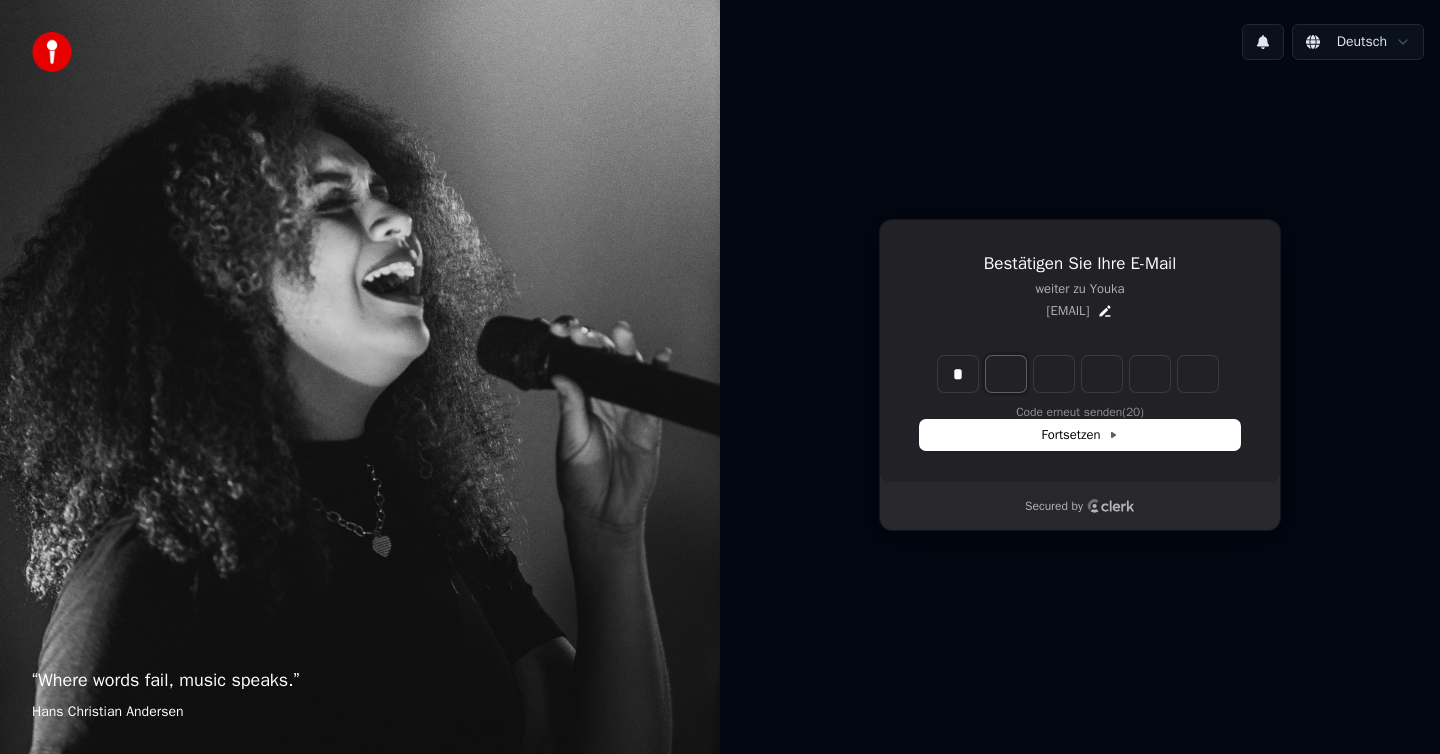 type on "*" 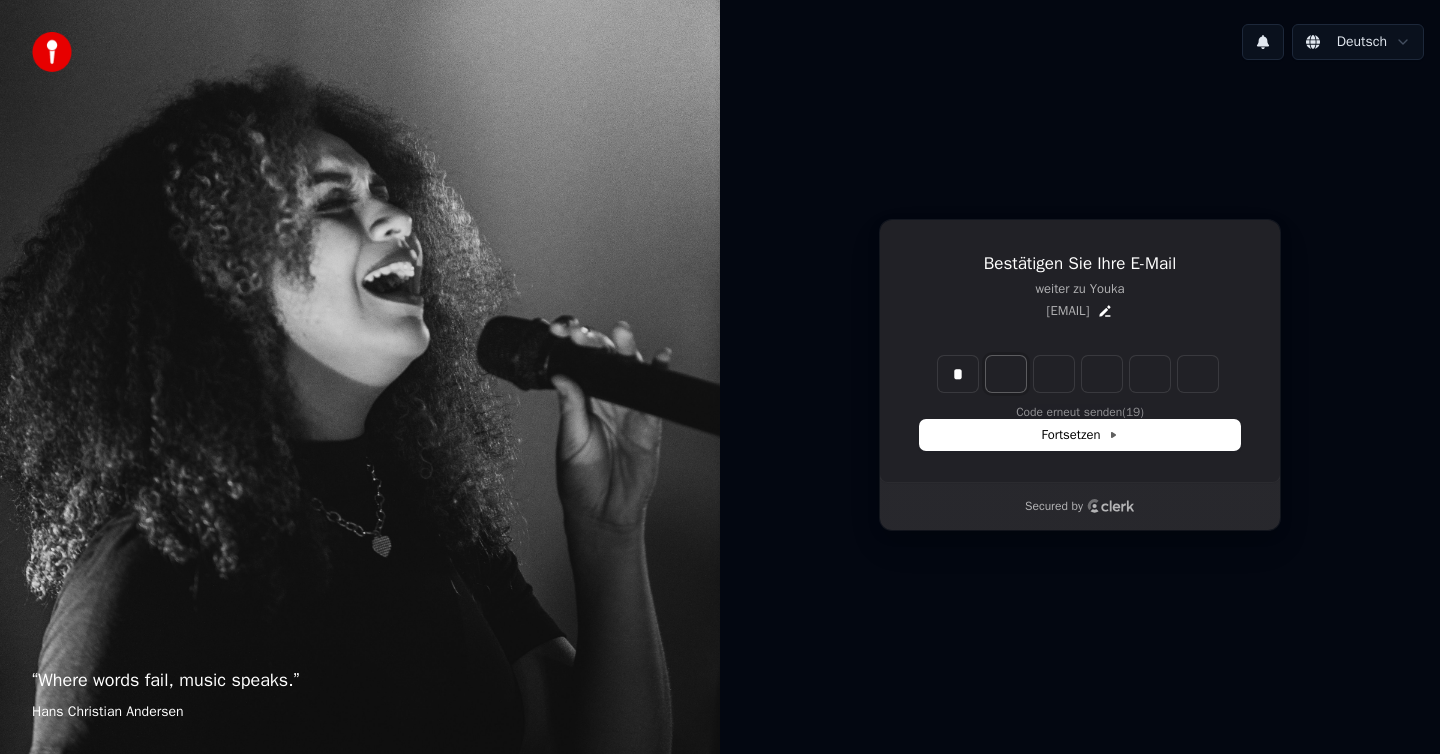 type on "*" 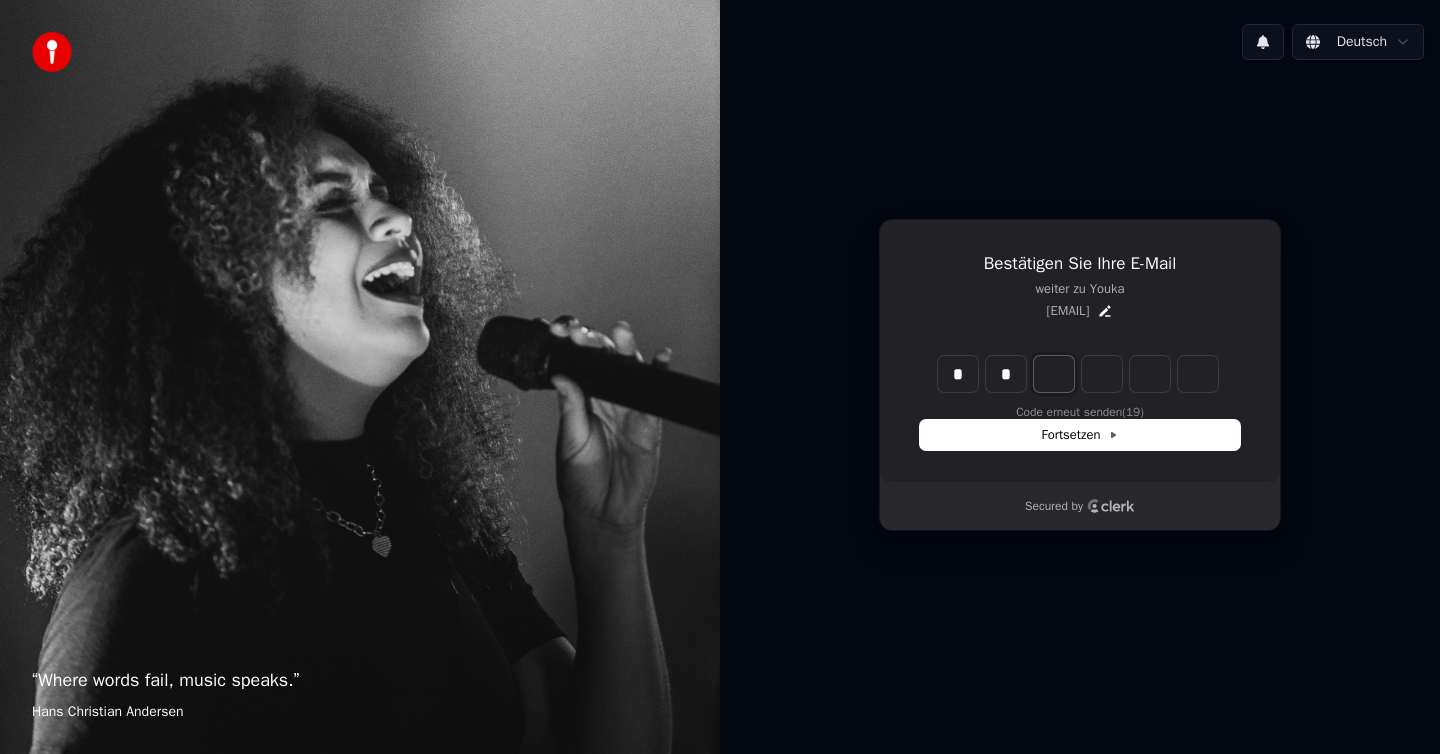 type on "**" 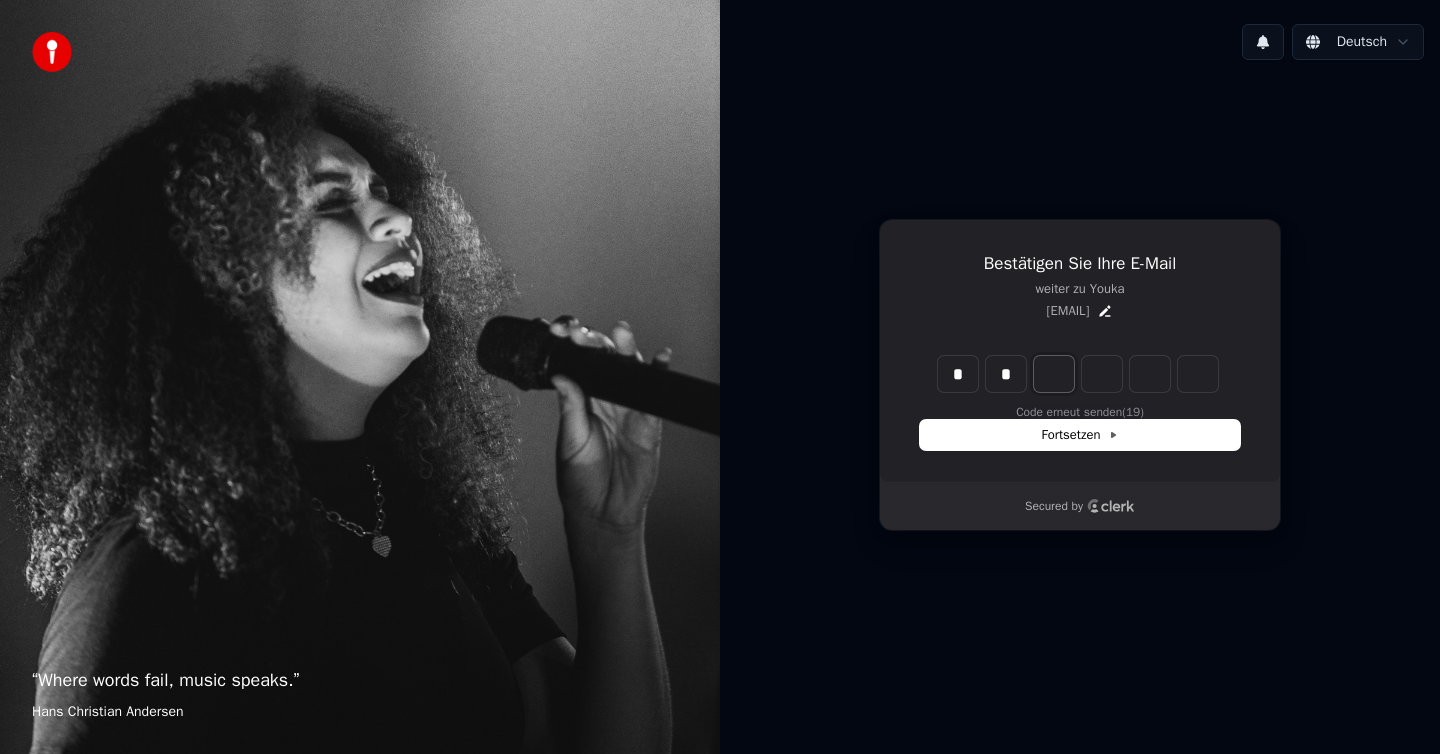 type on "*" 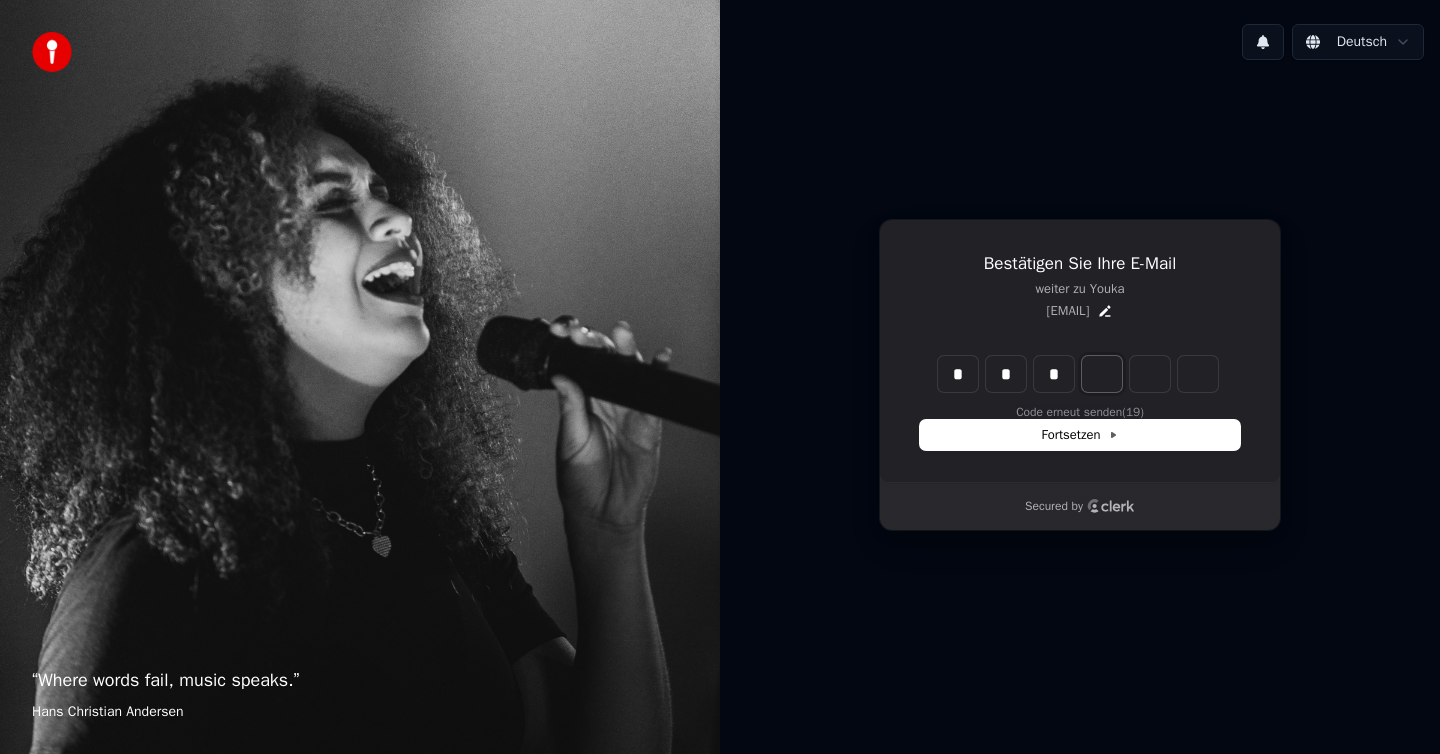 type on "***" 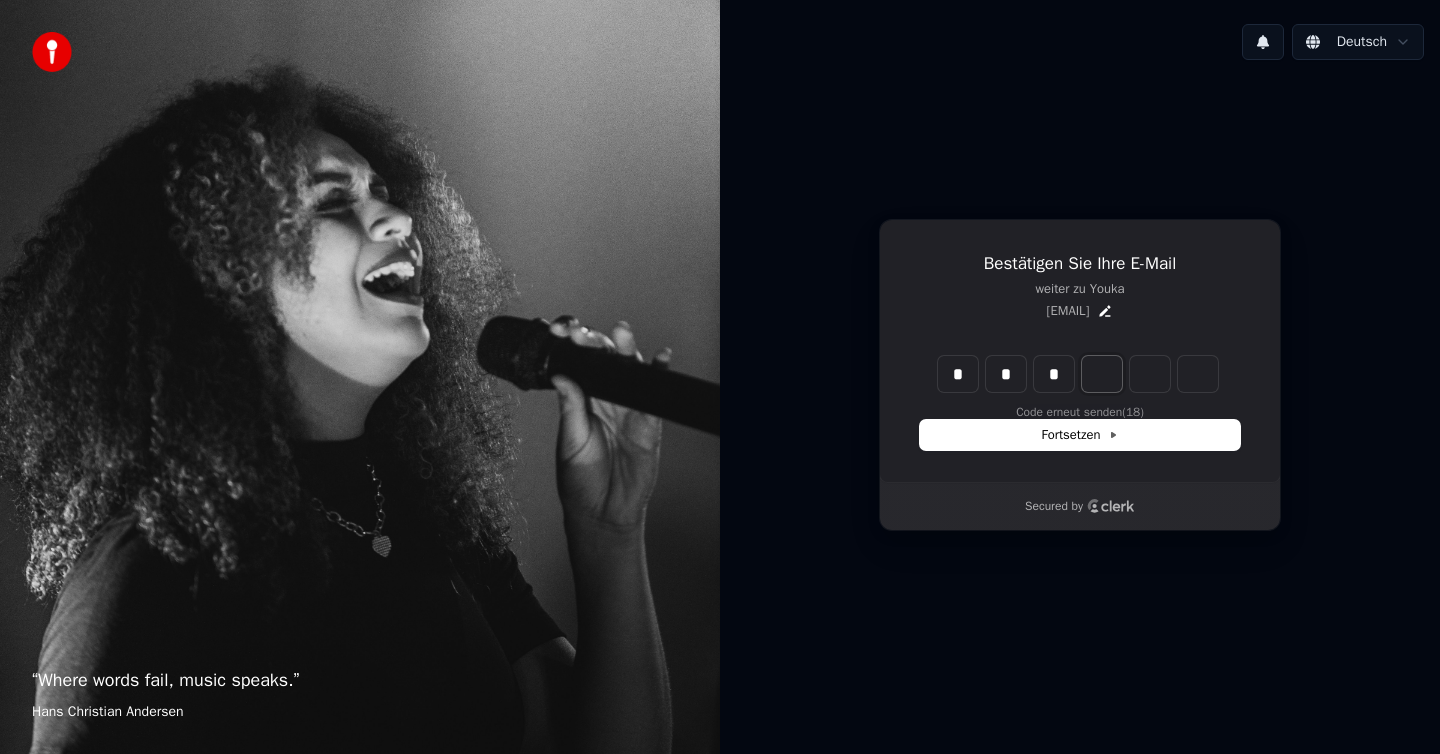 type on "*" 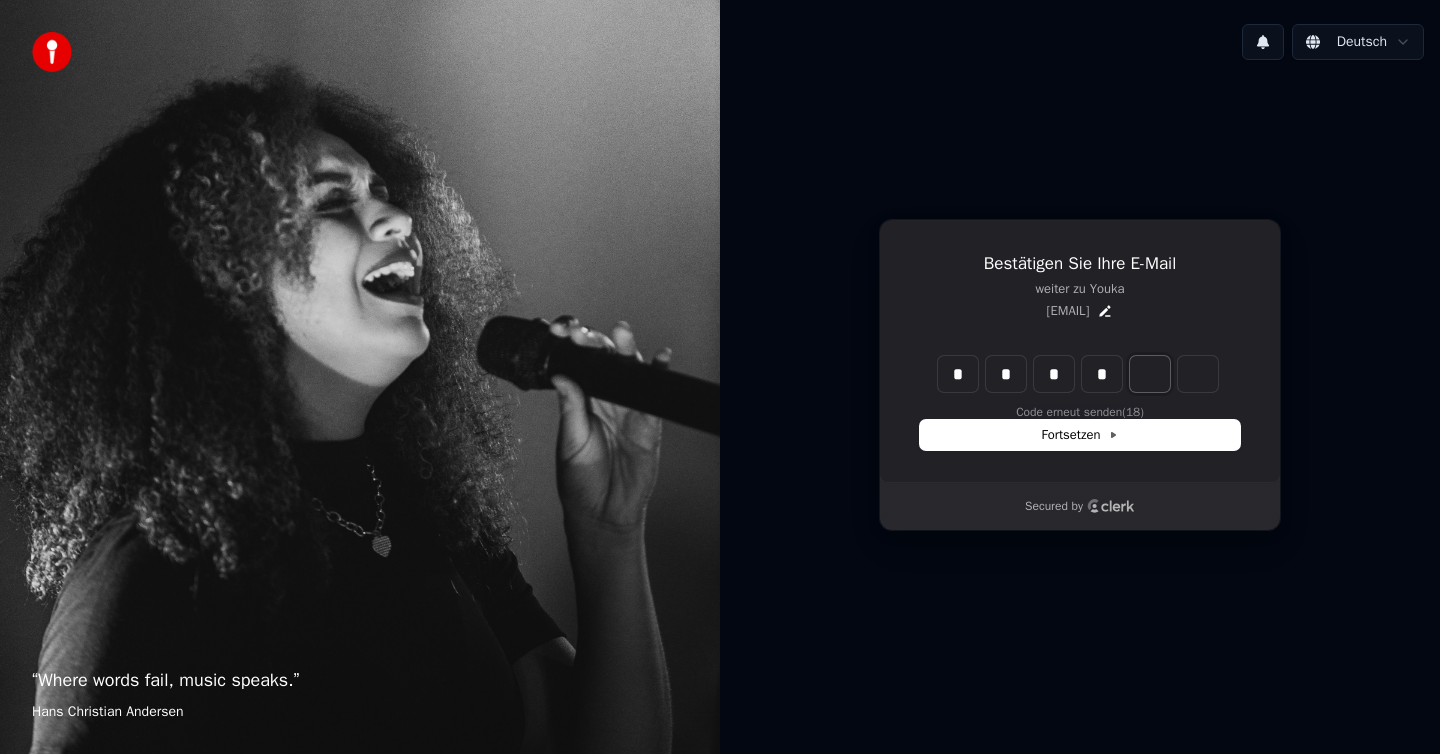 type on "****" 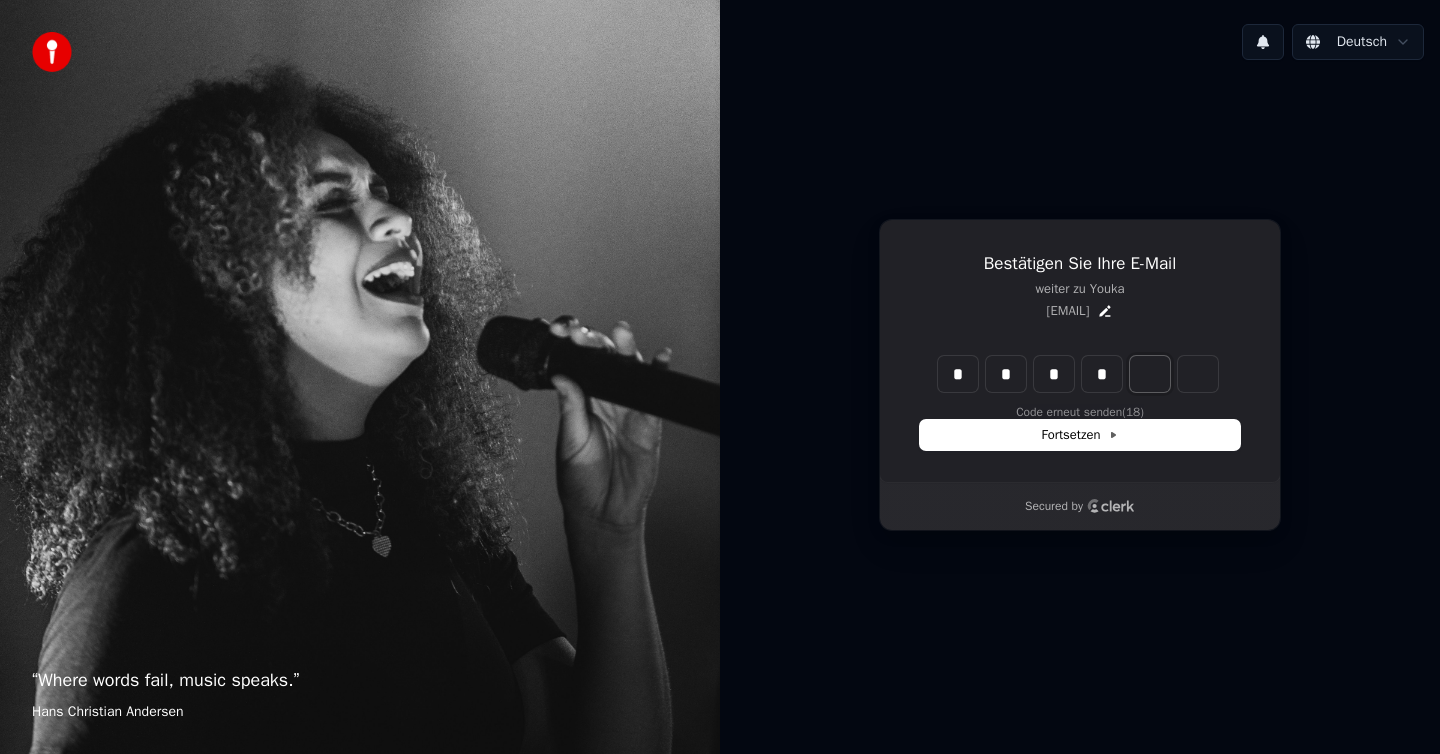 type on "*" 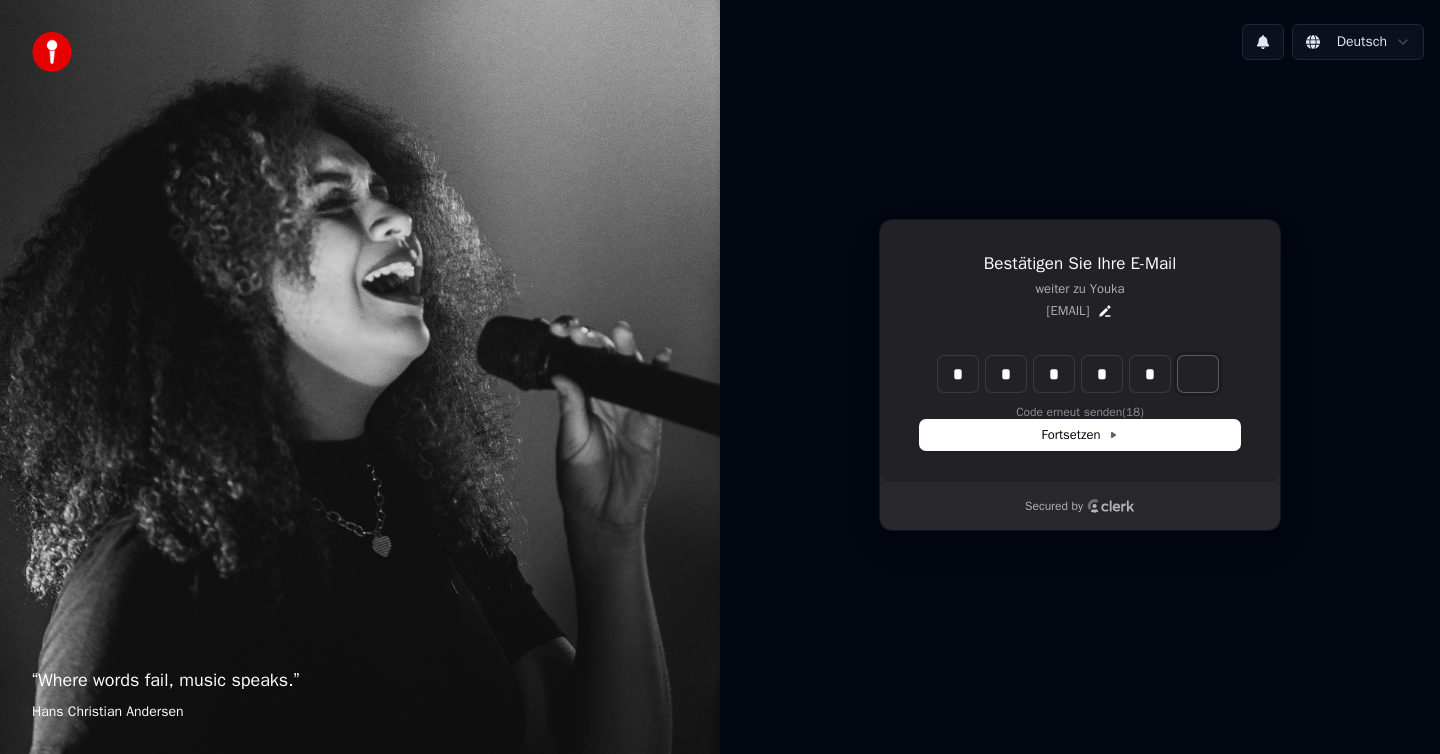 type on "*****" 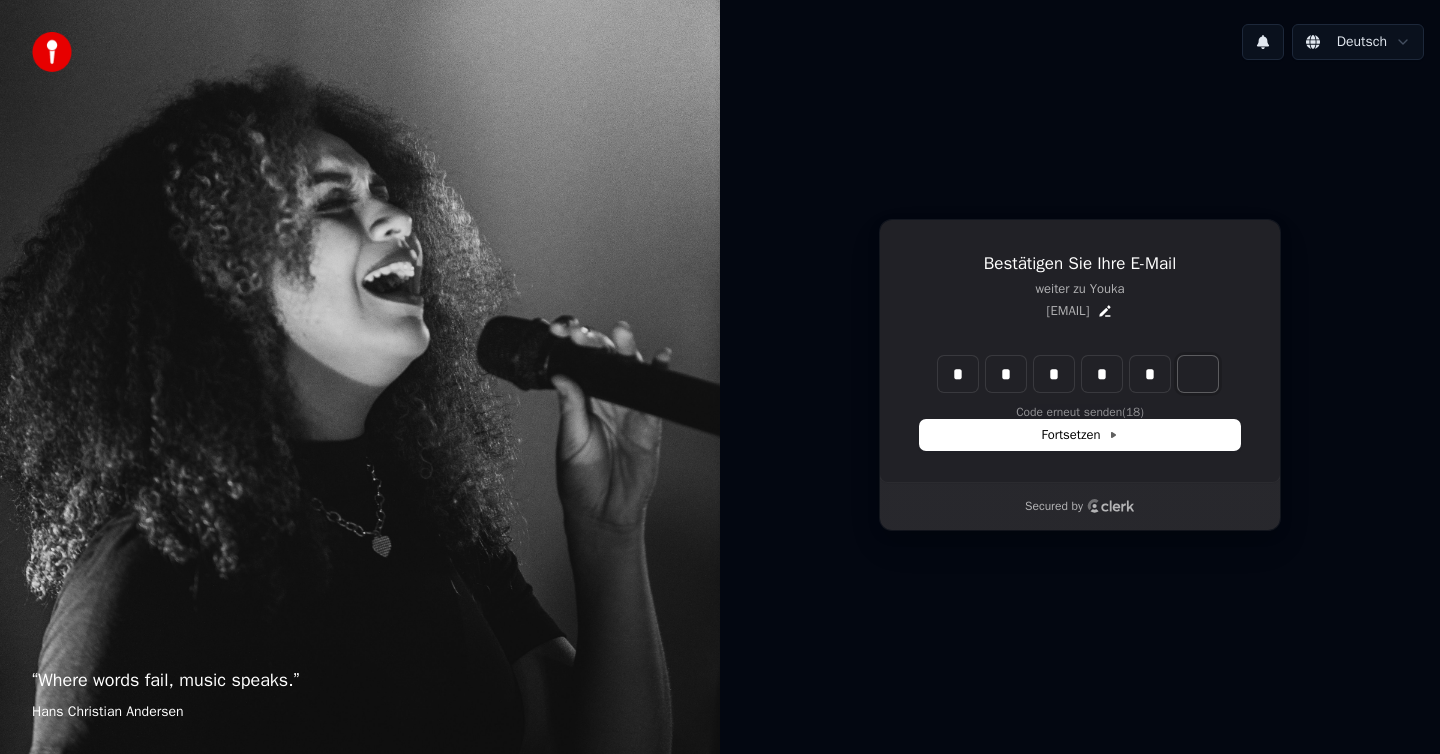 type on "*" 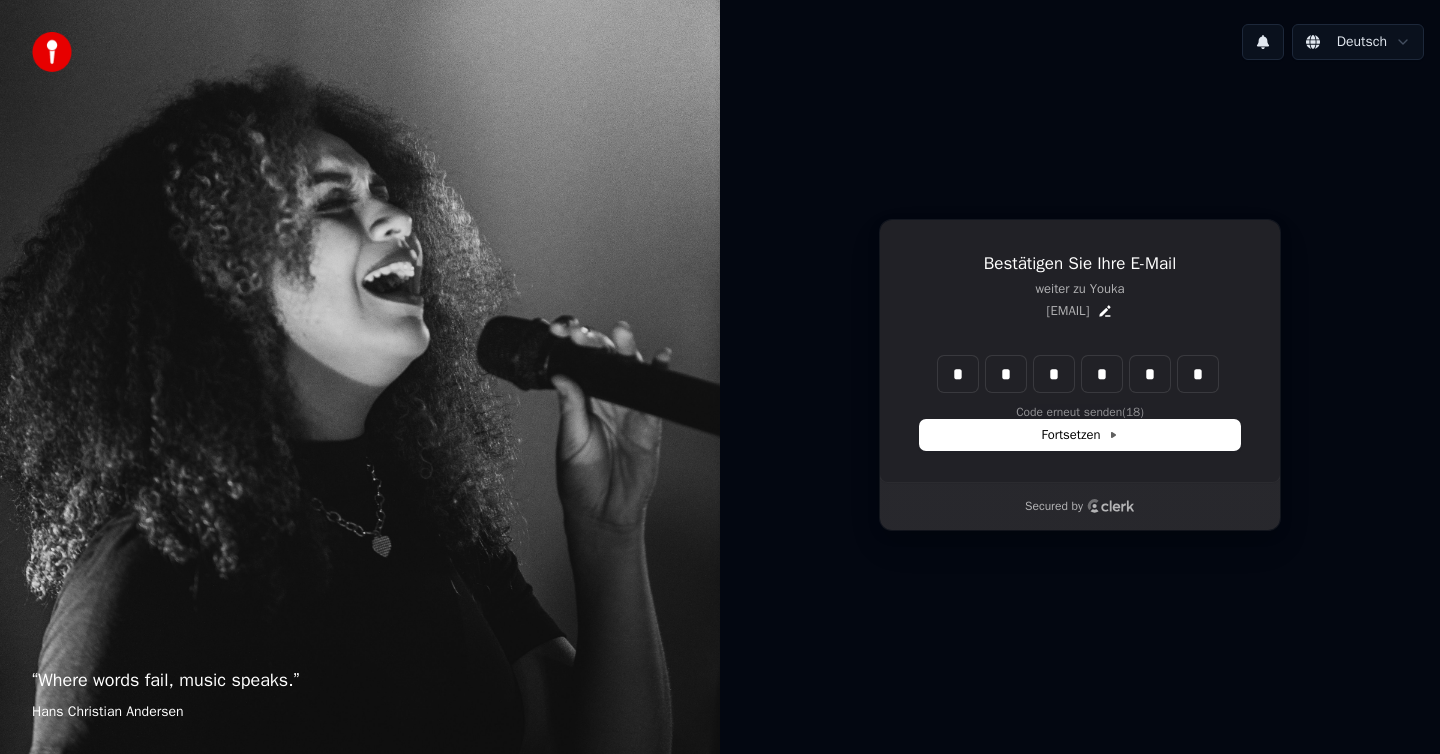 type on "******" 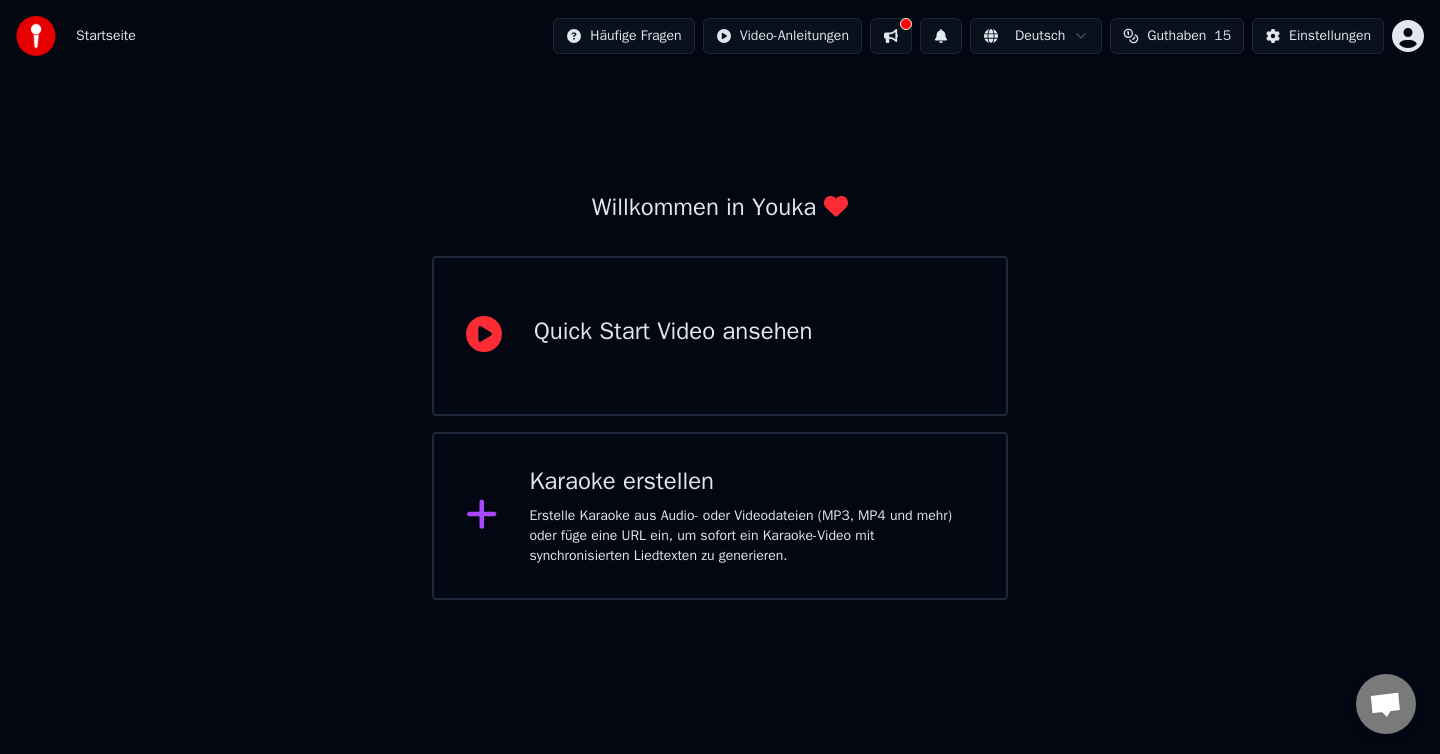 click on "Karaoke erstellen" at bounding box center [752, 482] 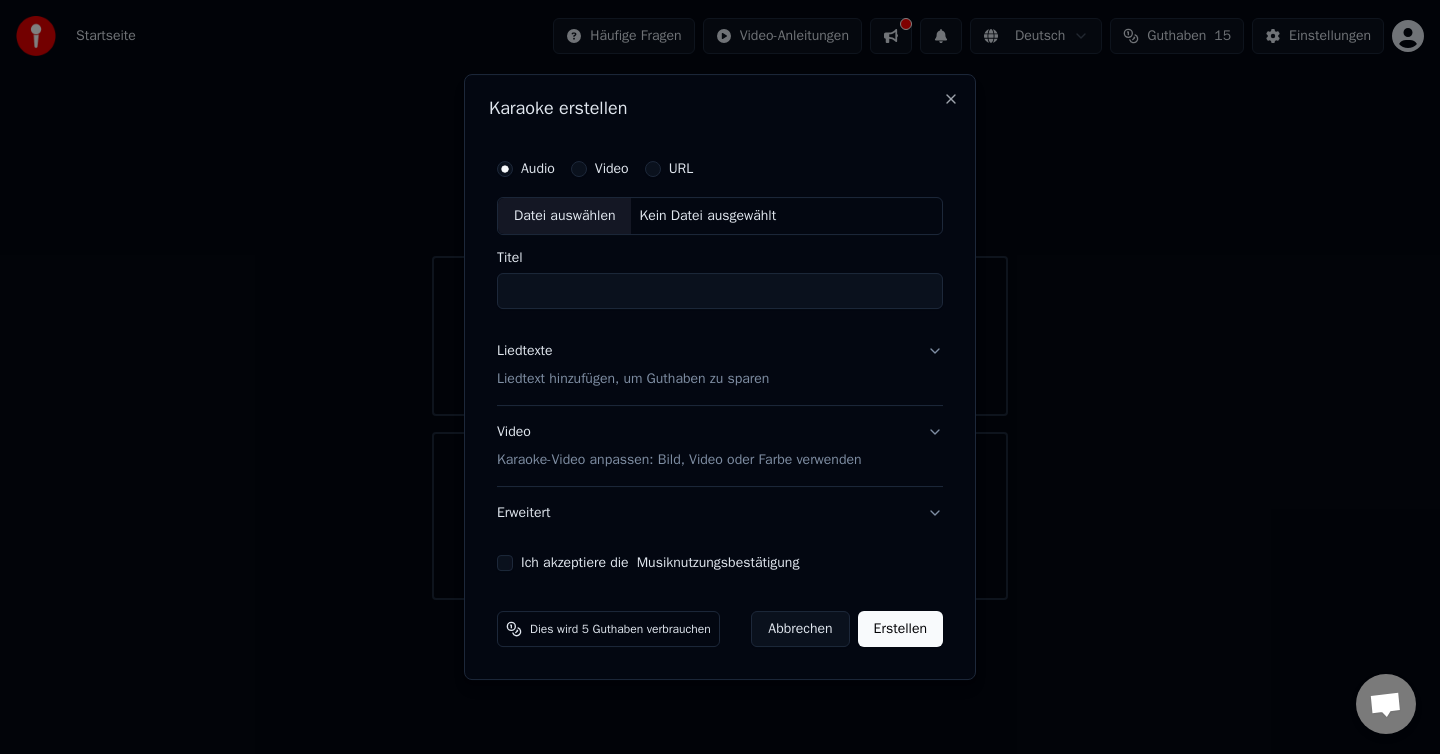 click on "Liedtext hinzufügen, um Guthaben zu sparen" at bounding box center (633, 379) 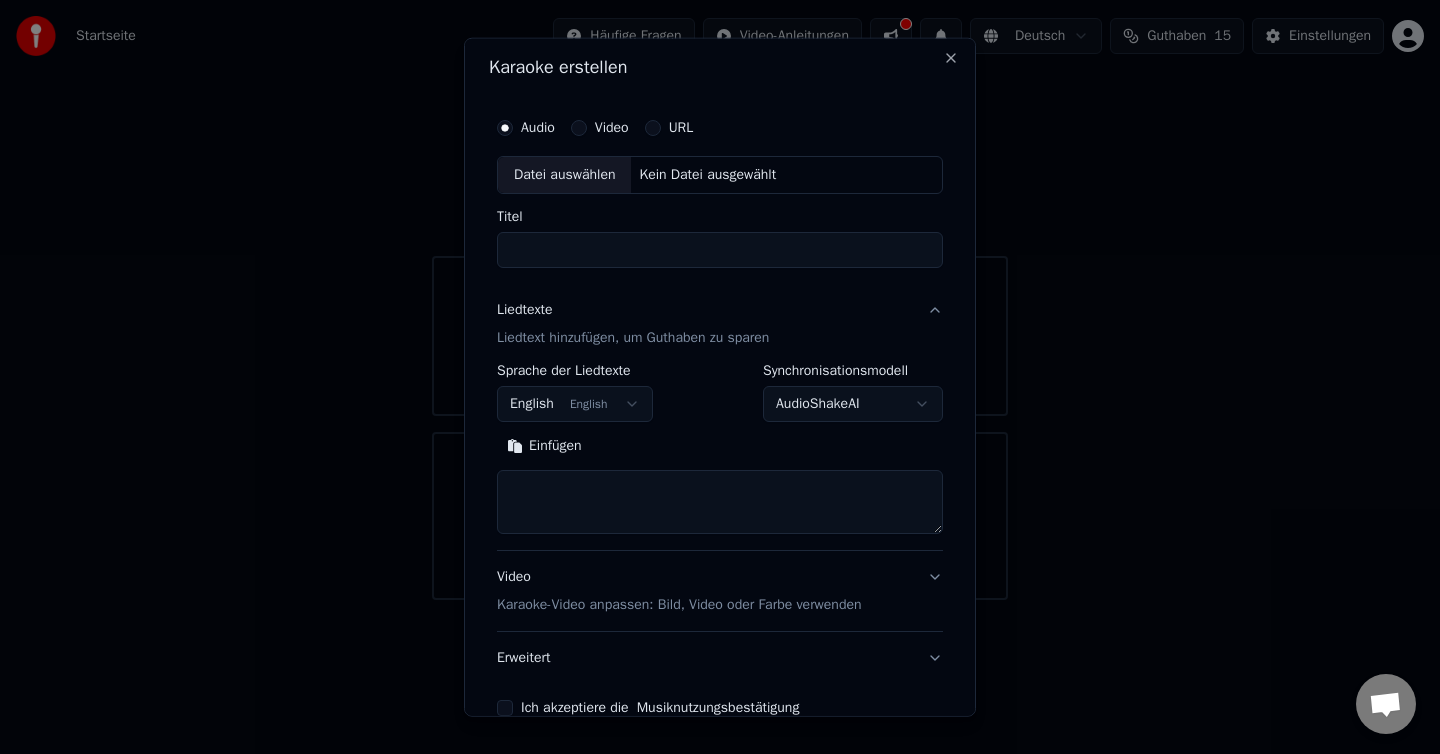 click at bounding box center [720, 502] 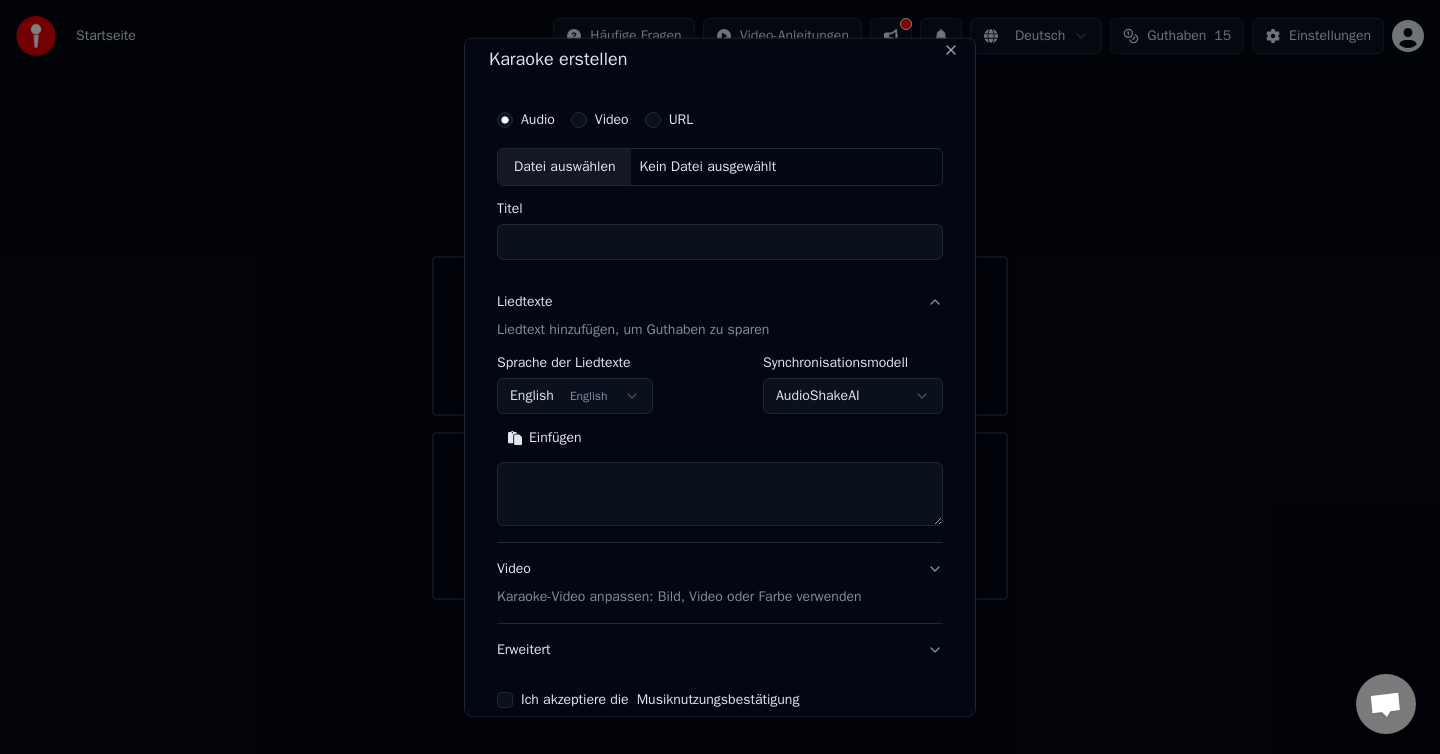 click on "Titel" at bounding box center [720, 242] 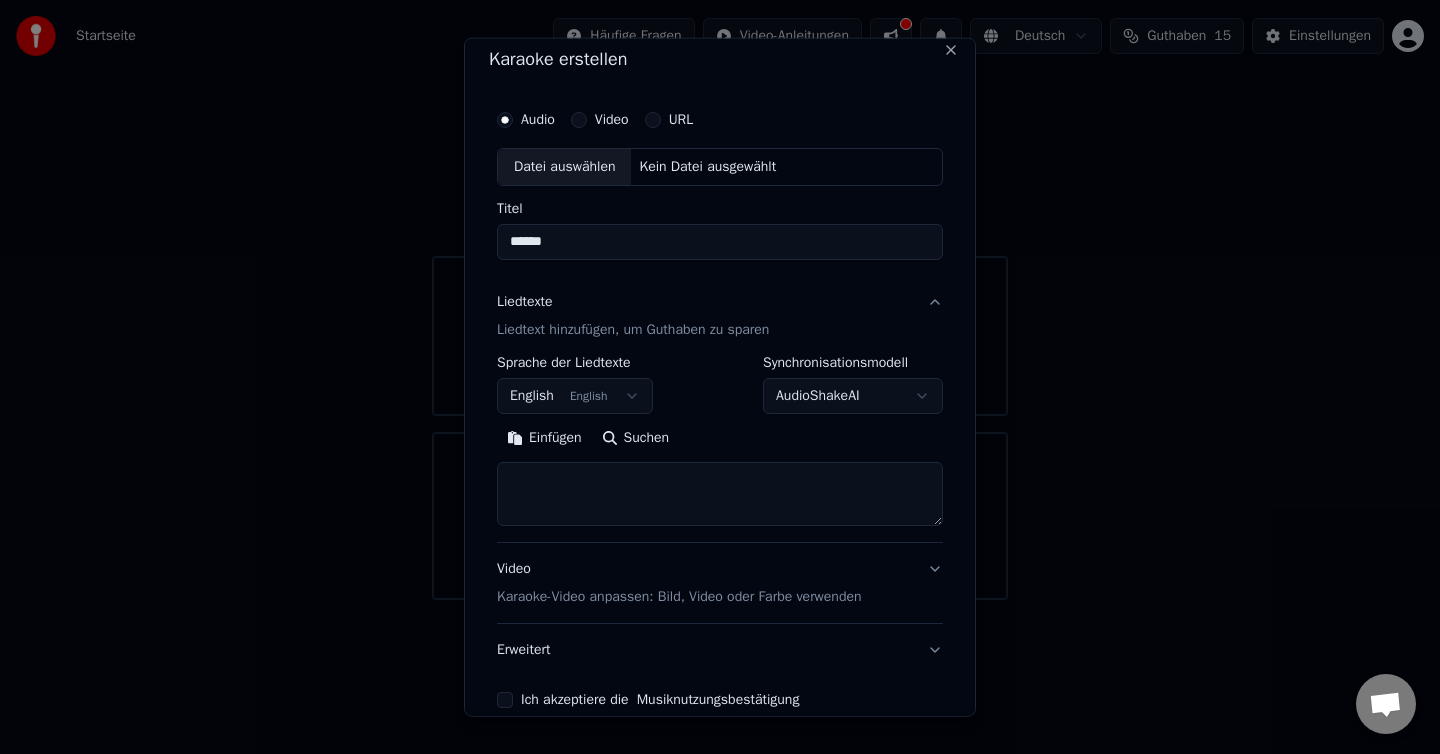 type on "******" 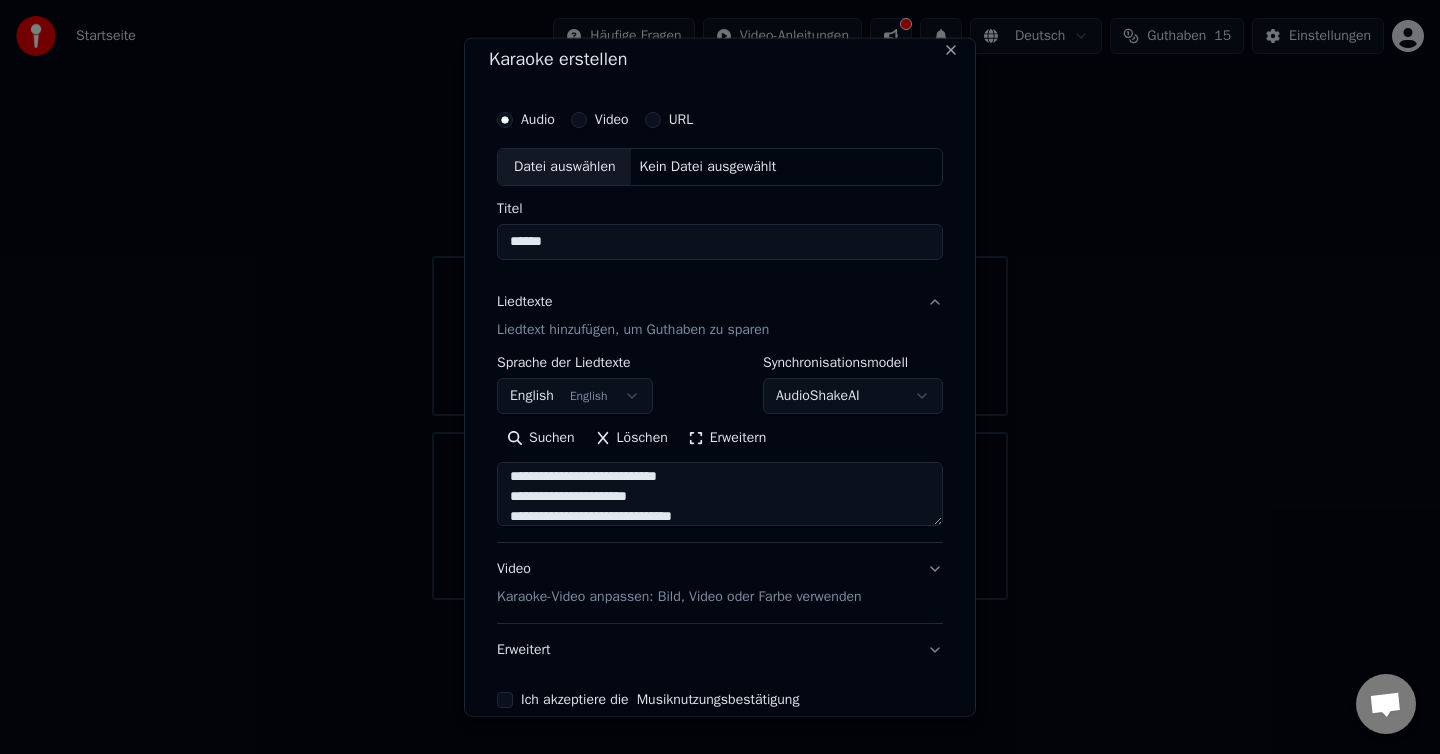 scroll, scrollTop: 344, scrollLeft: 0, axis: vertical 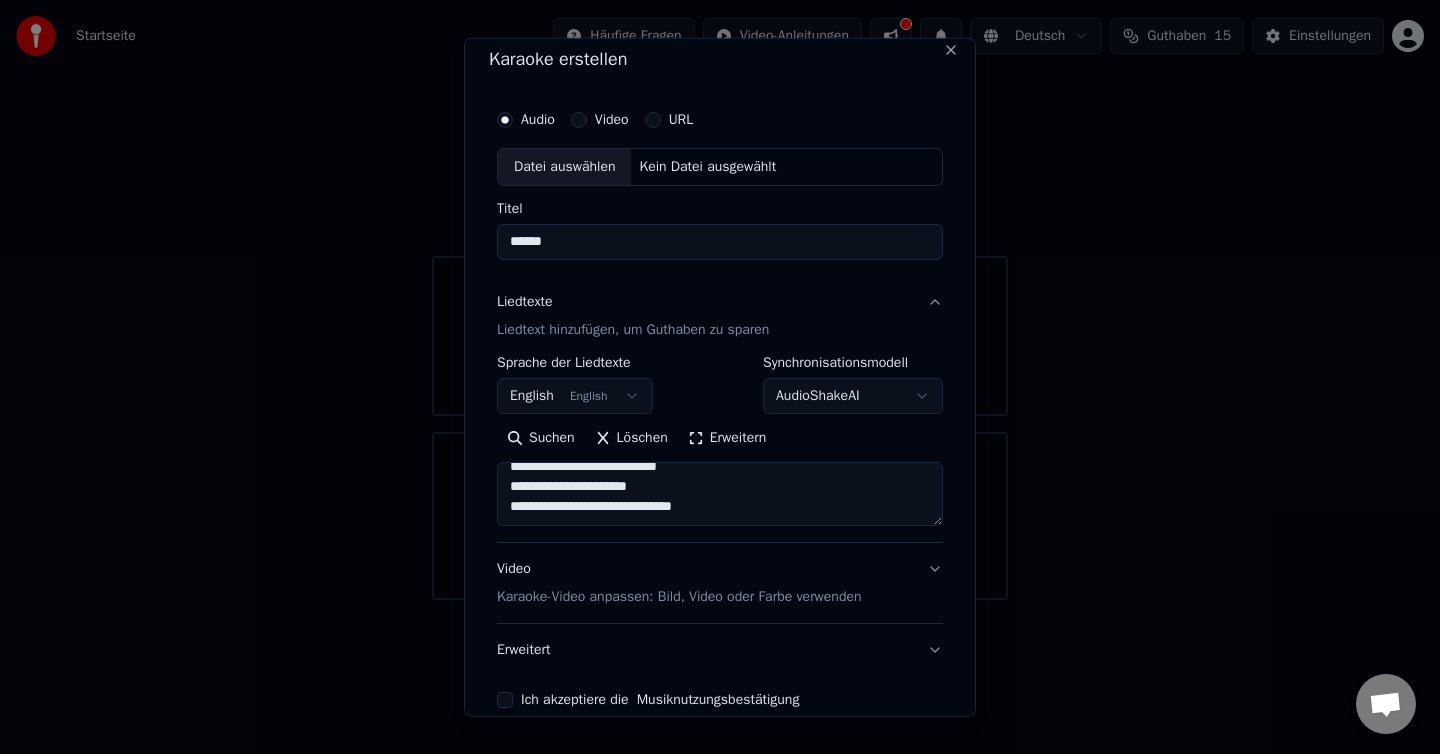 paste on "**********" 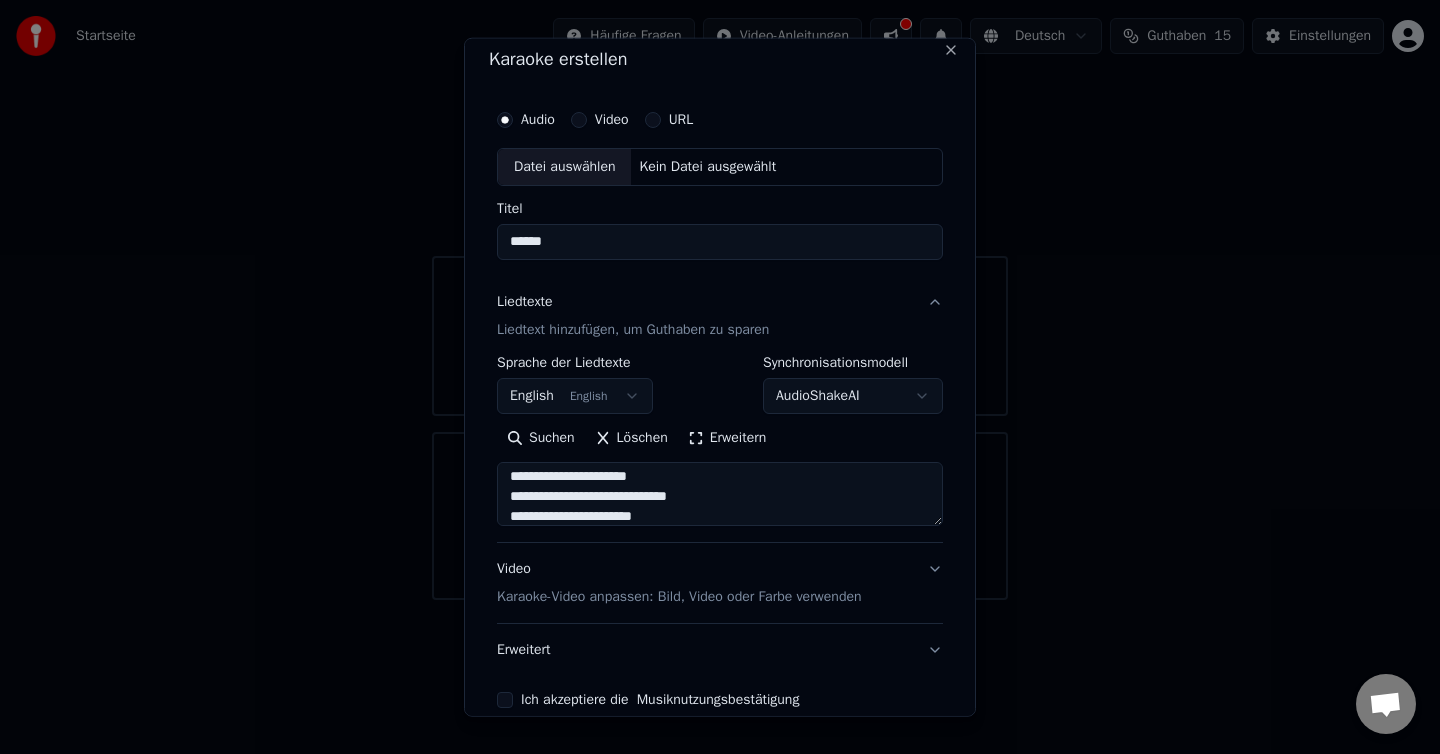scroll, scrollTop: 1064, scrollLeft: 0, axis: vertical 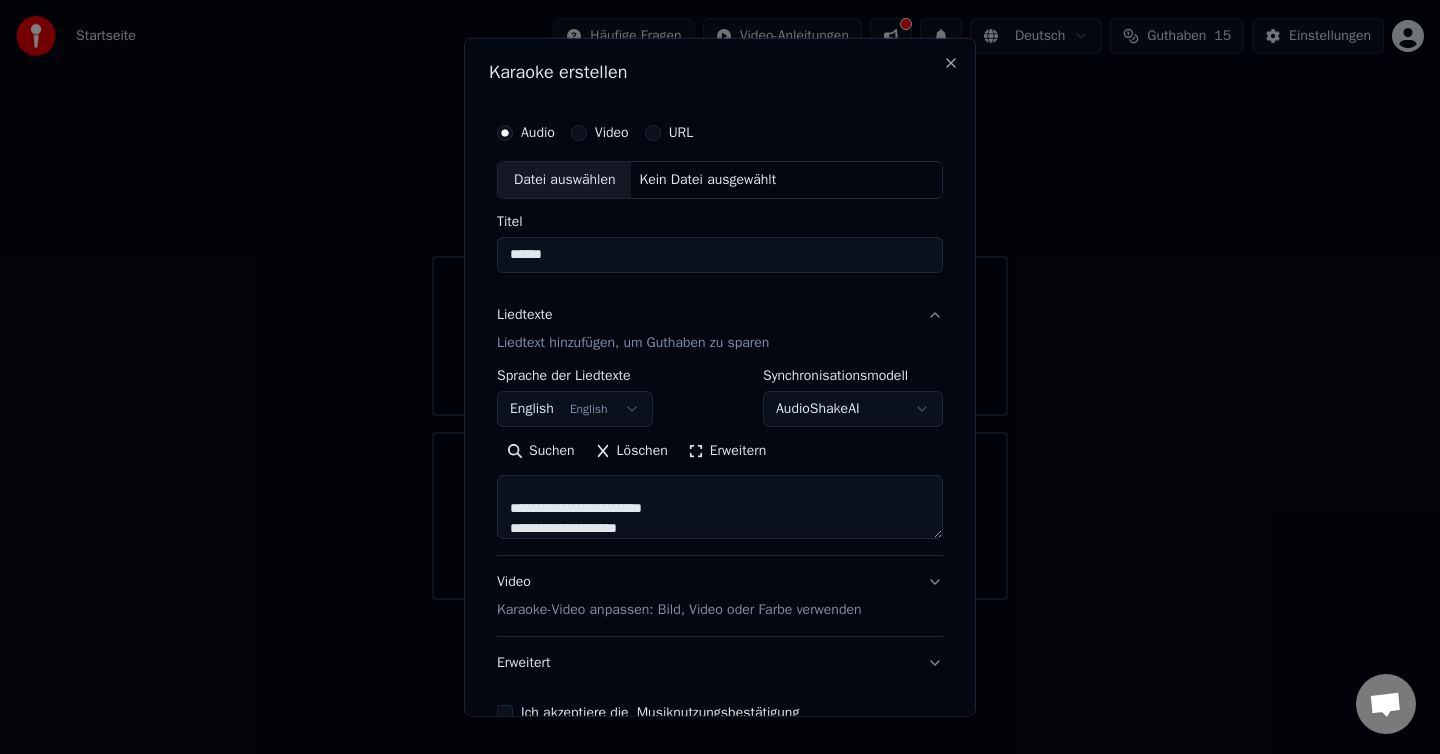 type on "**********" 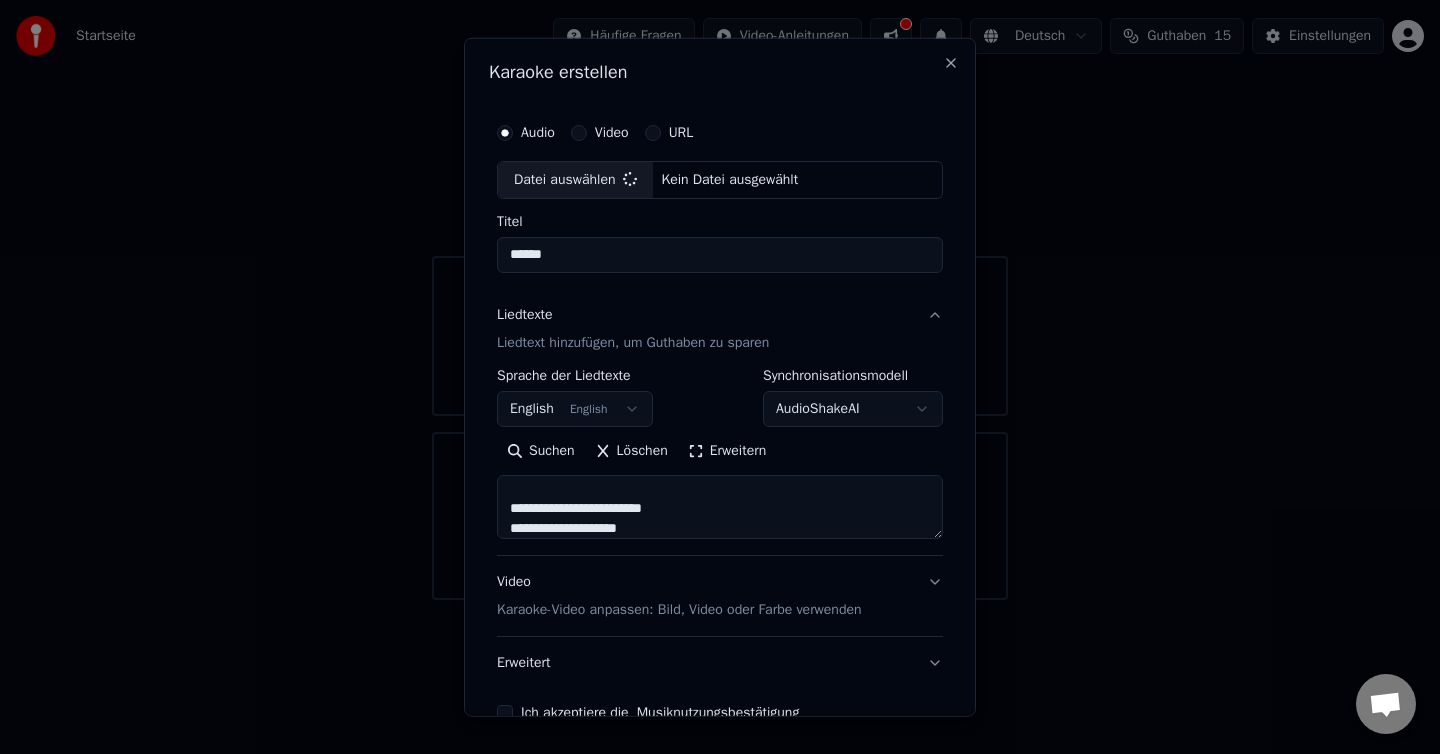 type on "**********" 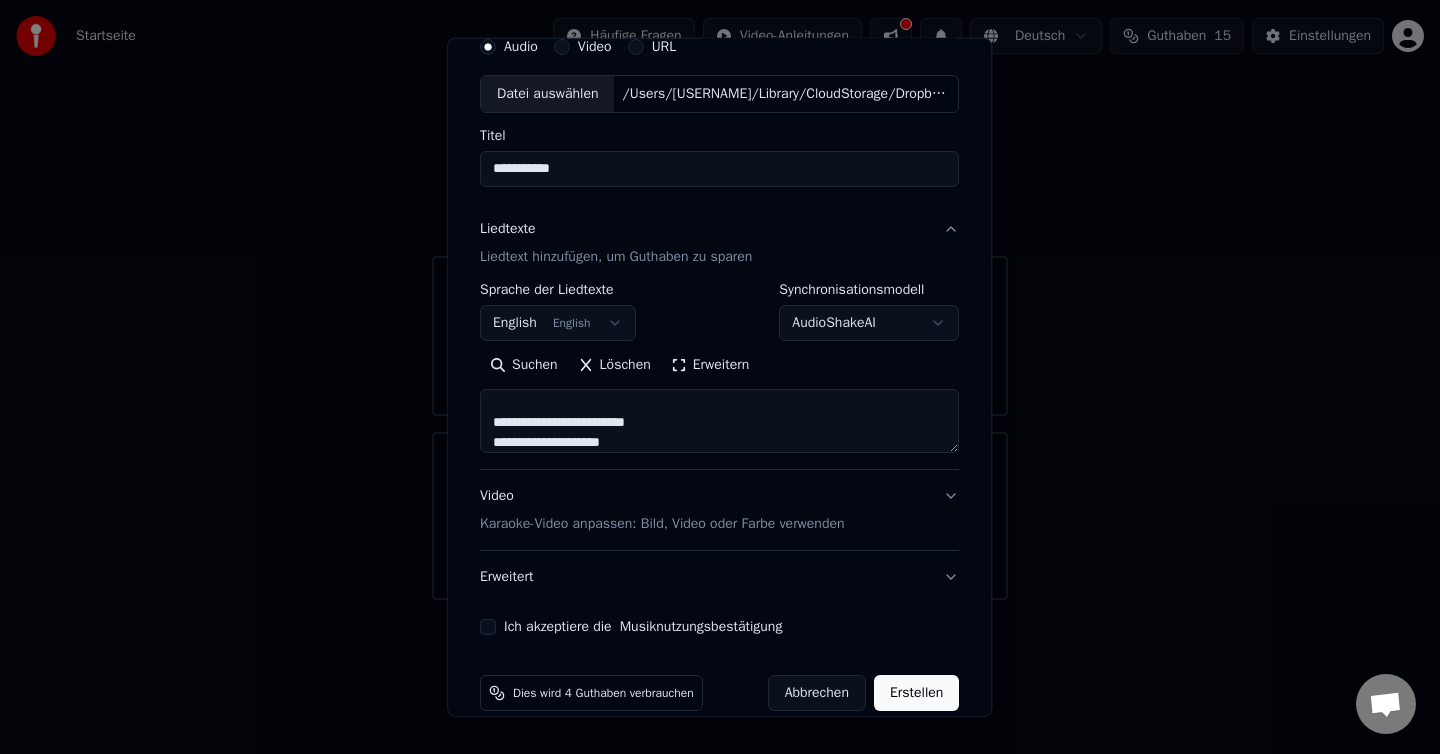 scroll, scrollTop: 113, scrollLeft: 0, axis: vertical 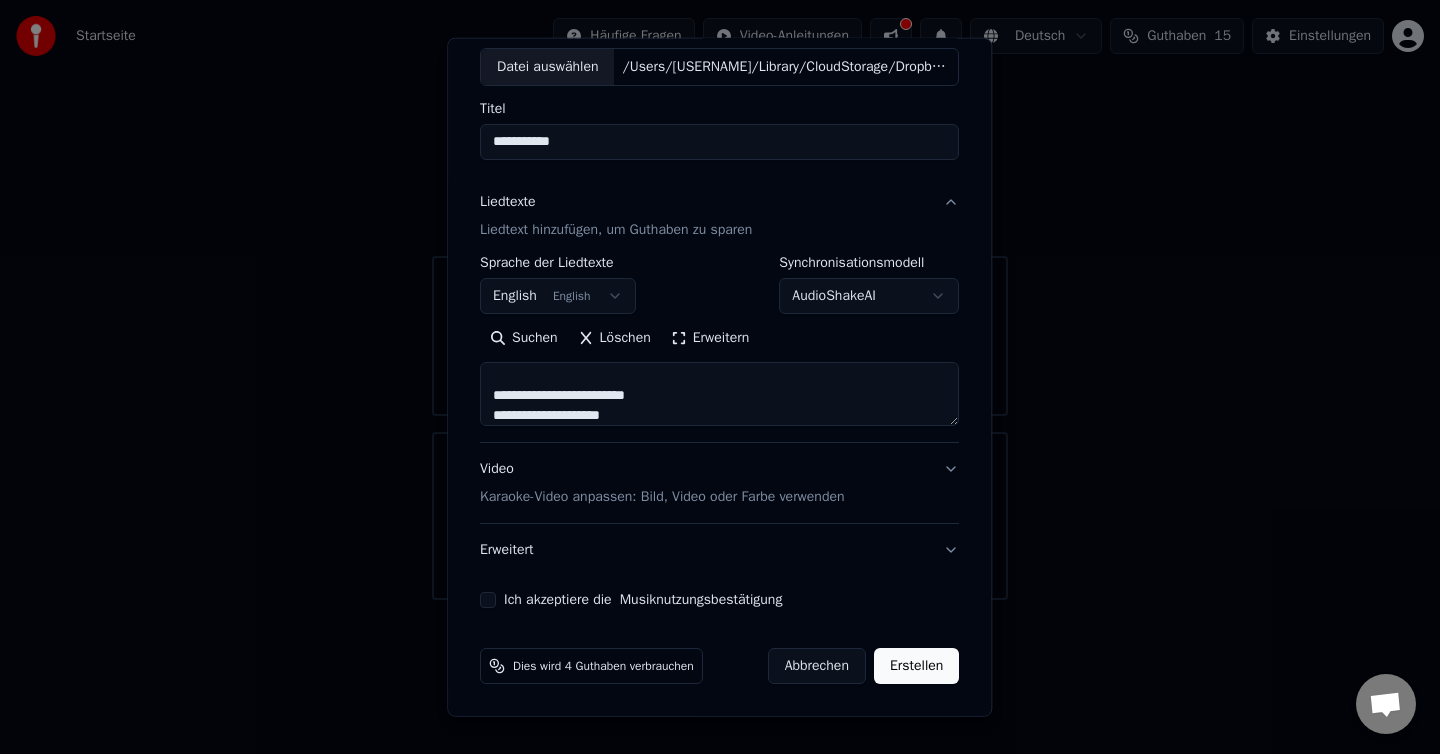 click on "Karaoke-Video anpassen: Bild, Video oder Farbe verwenden" at bounding box center [662, 497] 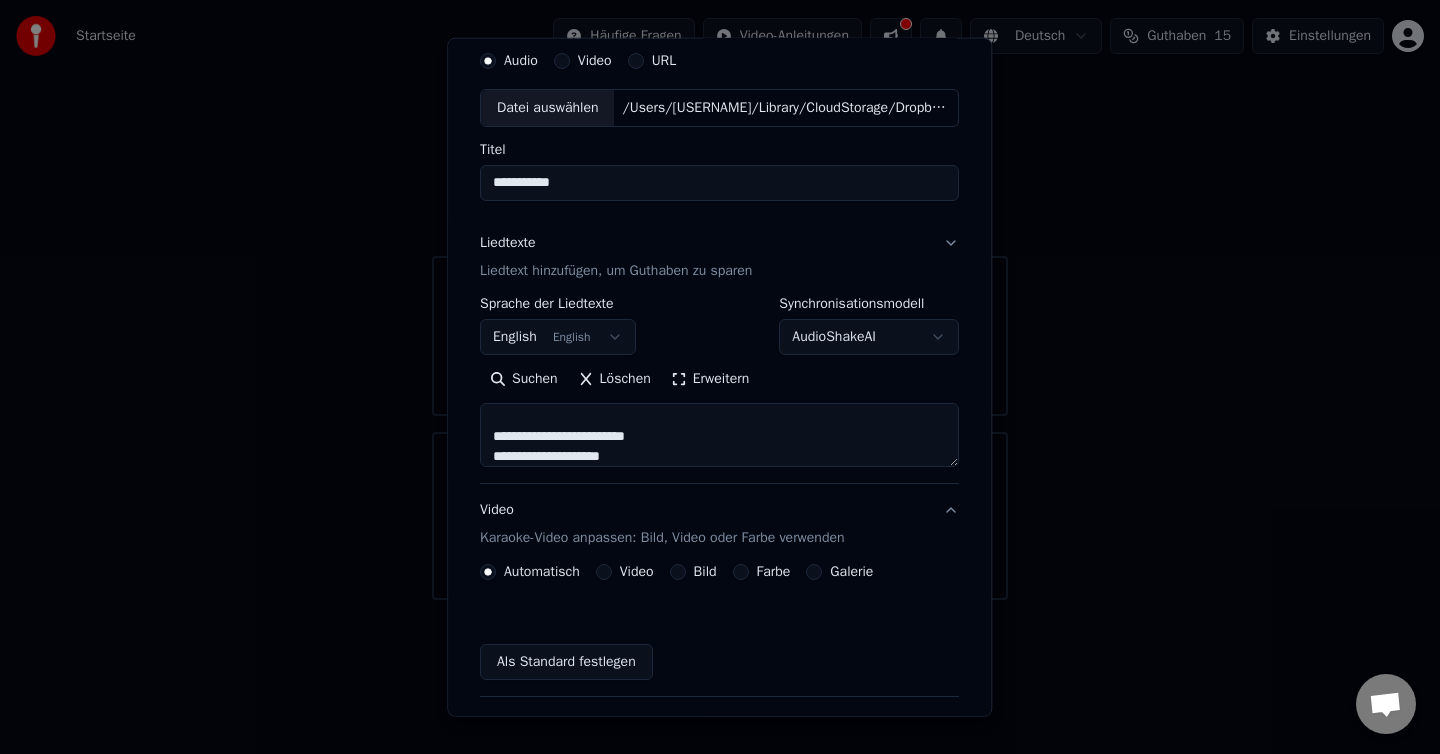 scroll, scrollTop: 59, scrollLeft: 0, axis: vertical 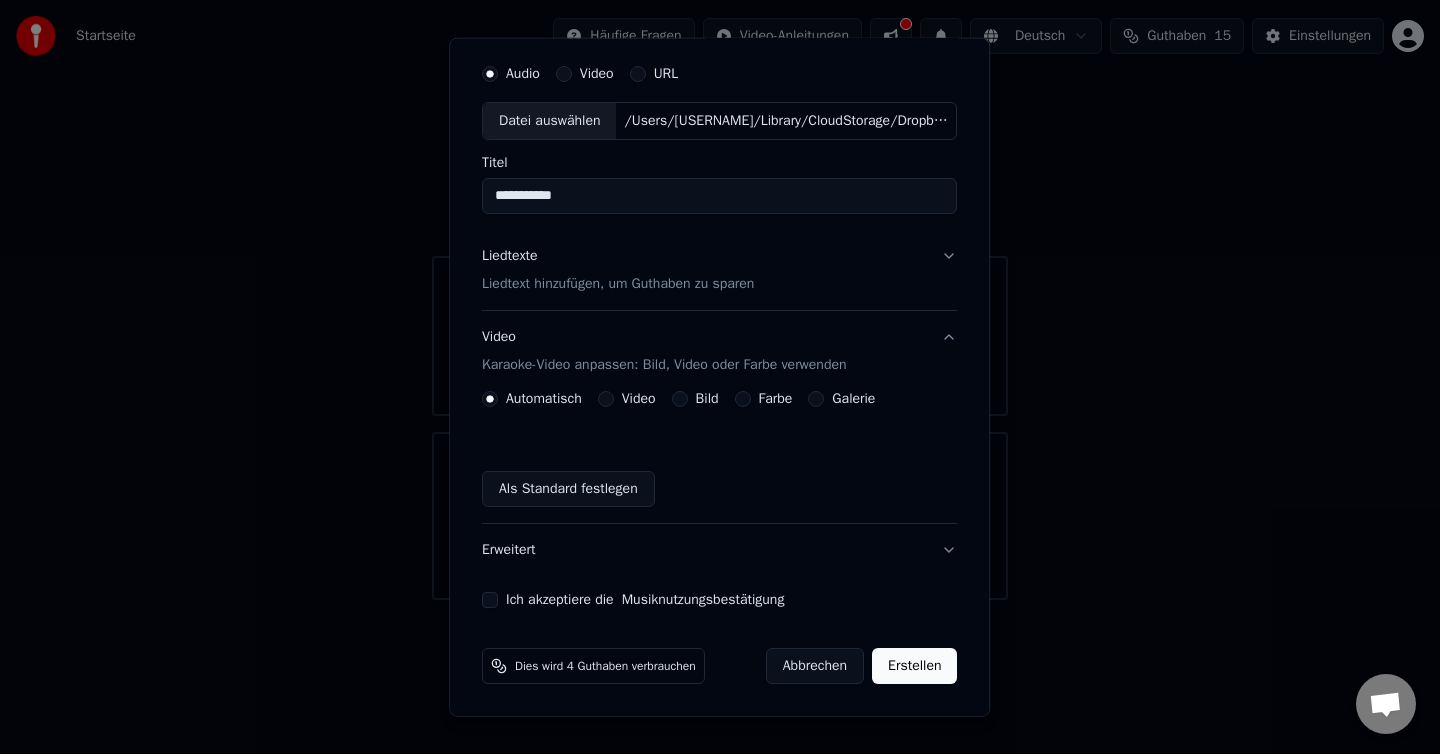 click on "Video" at bounding box center [627, 399] 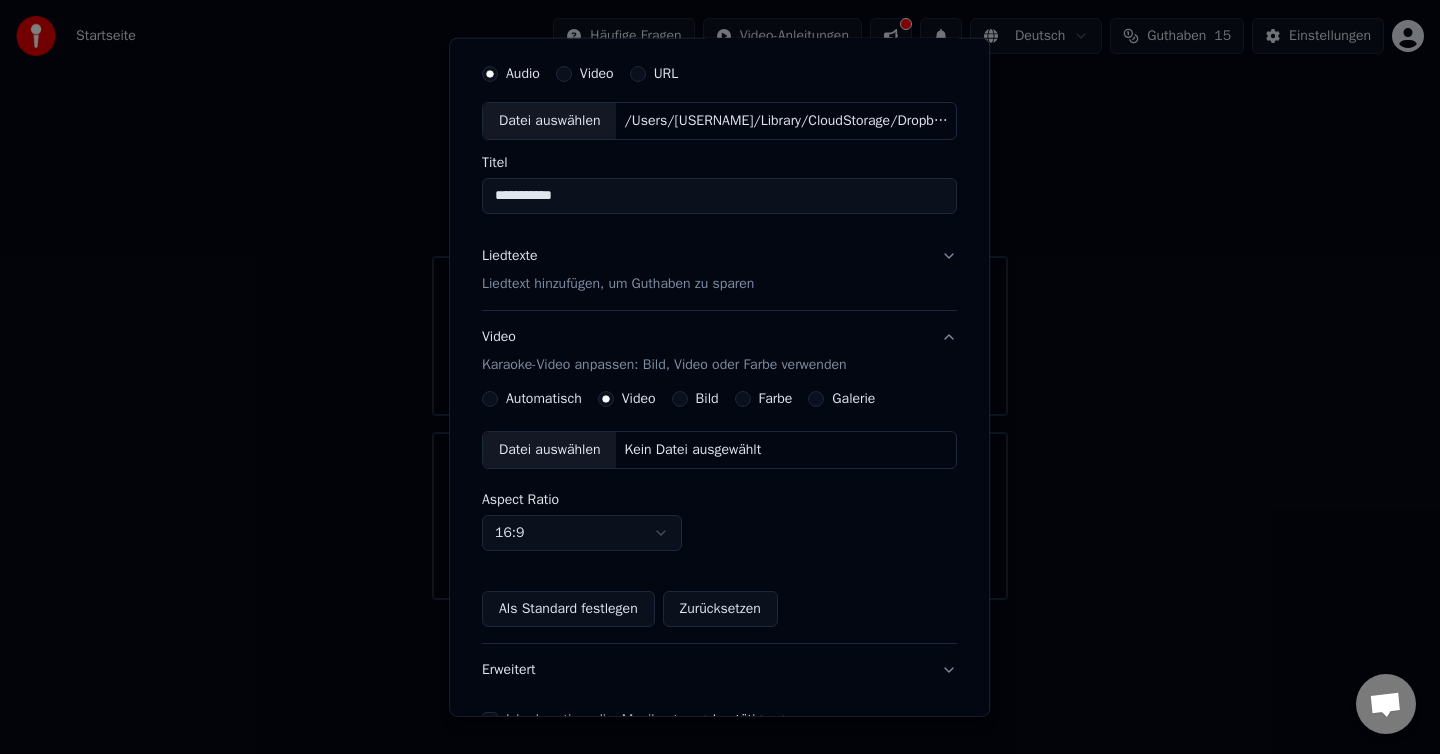 click on "Automatisch" at bounding box center (490, 399) 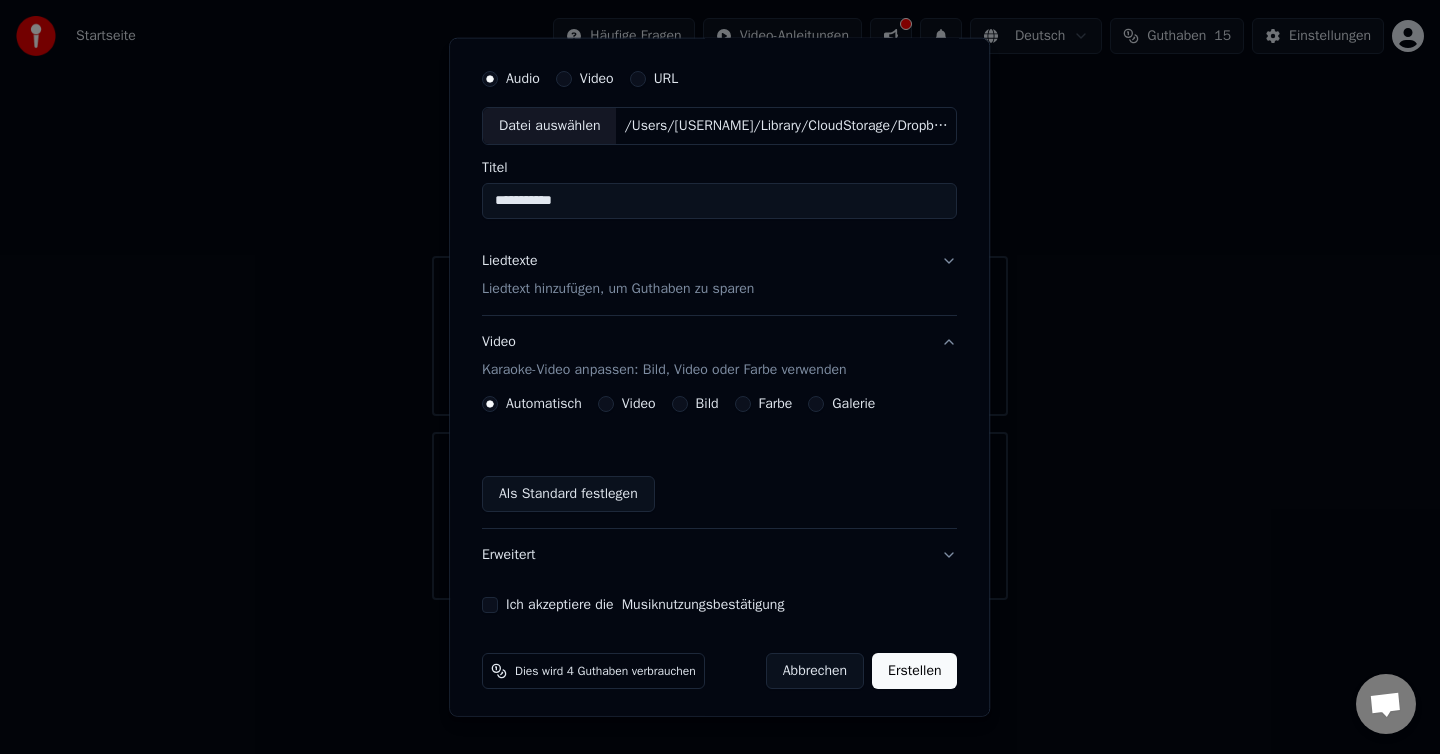 scroll, scrollTop: 59, scrollLeft: 0, axis: vertical 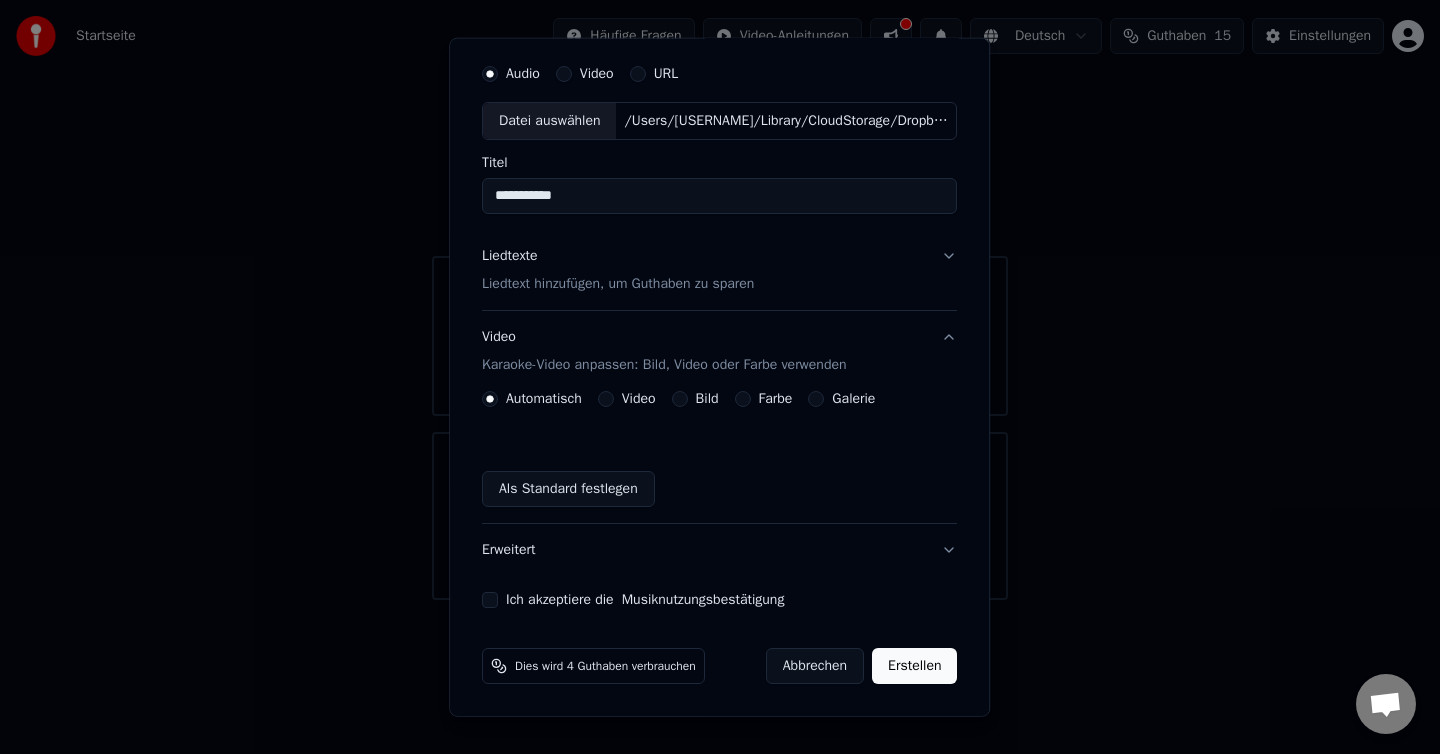 click on "Ich akzeptiere die   Musiknutzungsbestätigung" at bounding box center [490, 600] 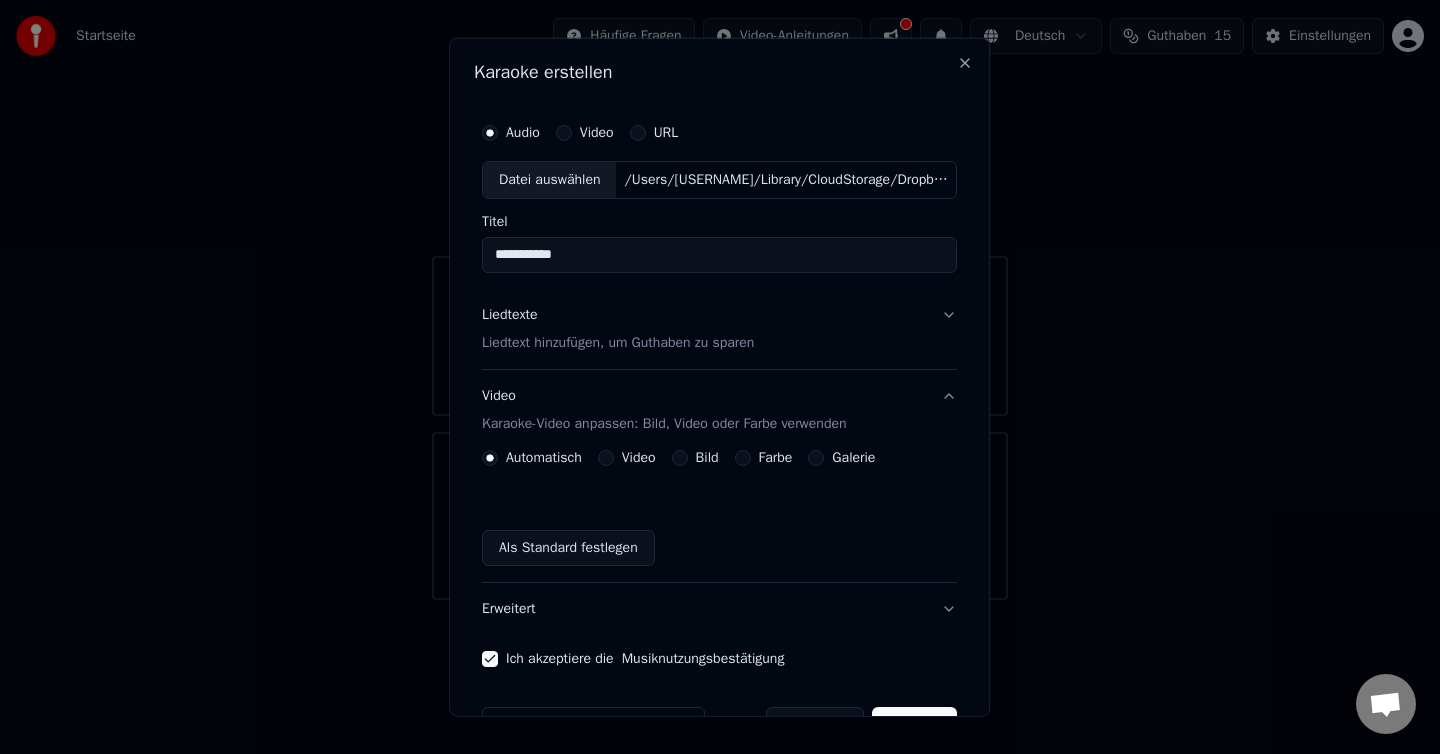 scroll, scrollTop: 59, scrollLeft: 0, axis: vertical 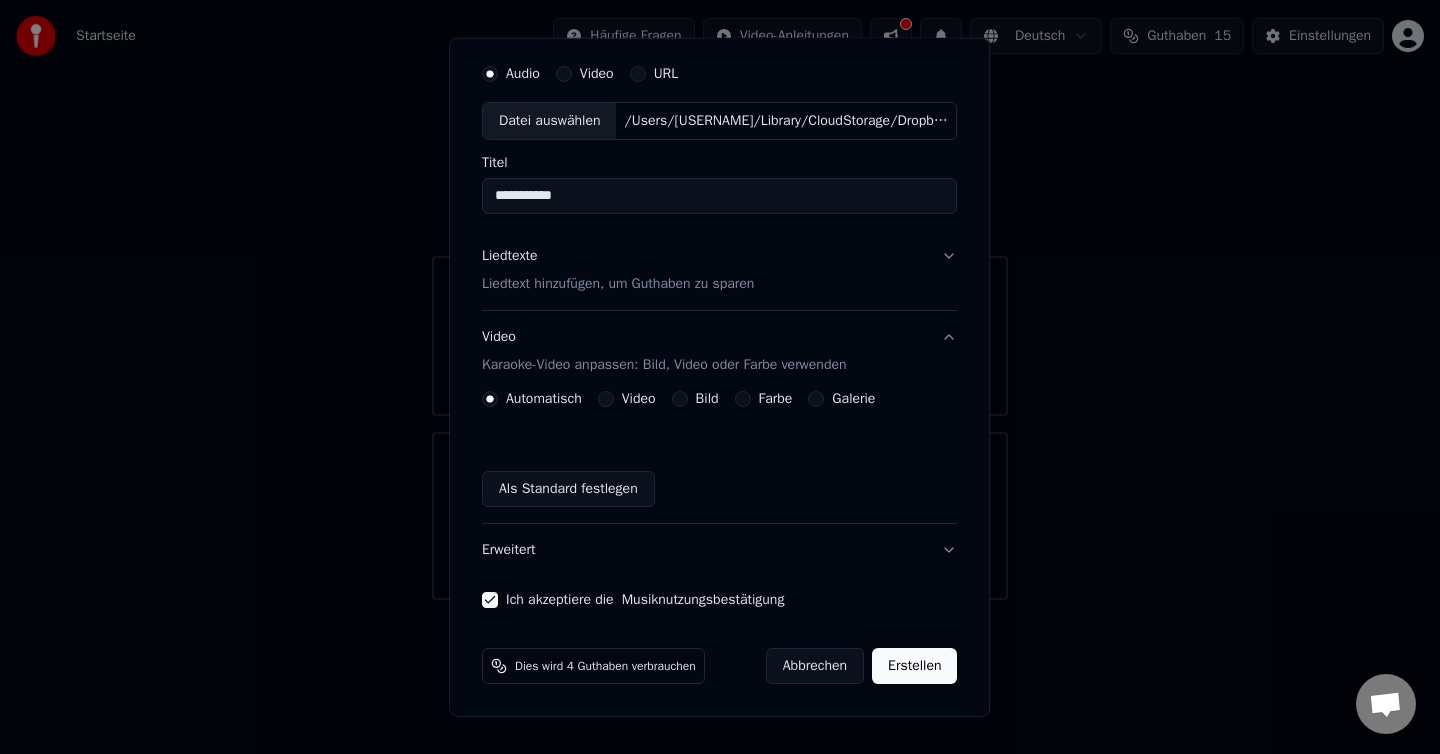 click on "Erstellen" at bounding box center (914, 666) 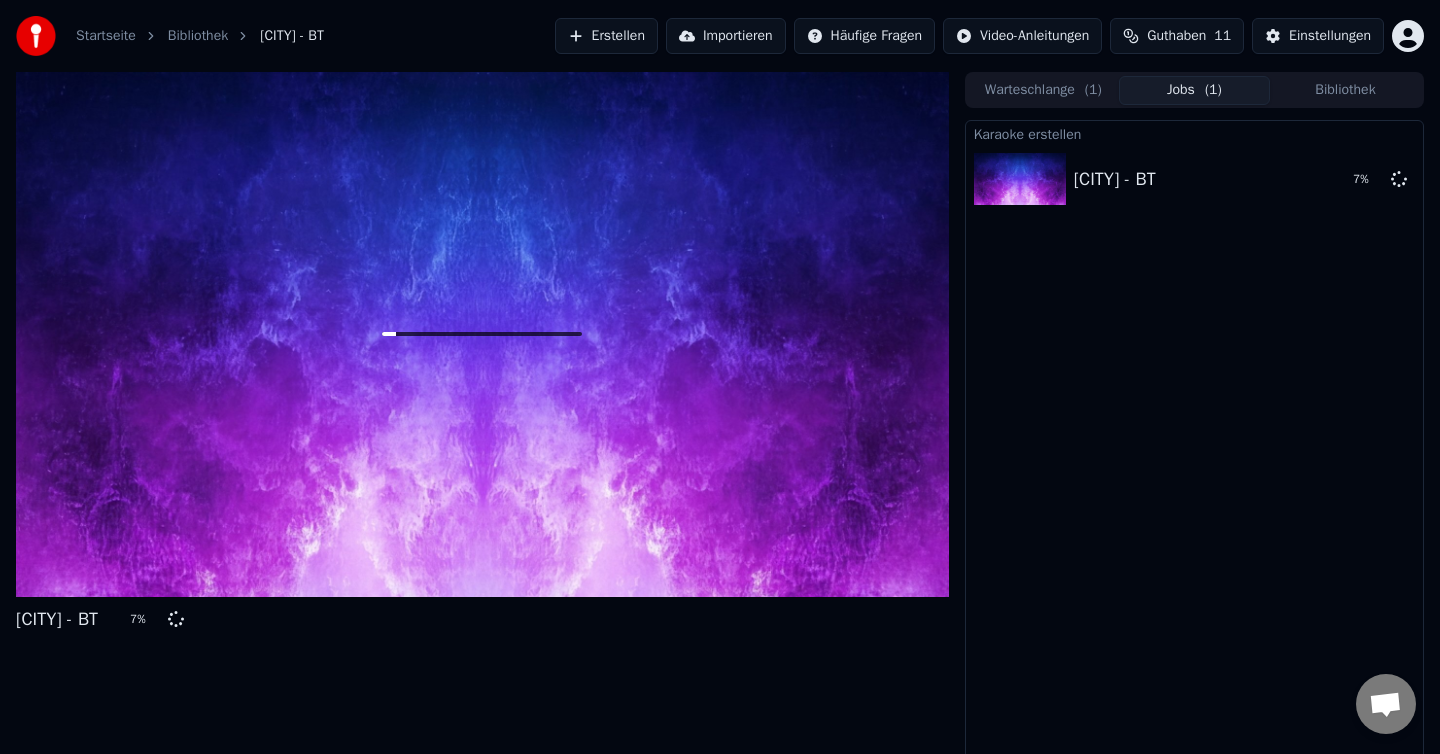click on "Guthaben" at bounding box center [1176, 36] 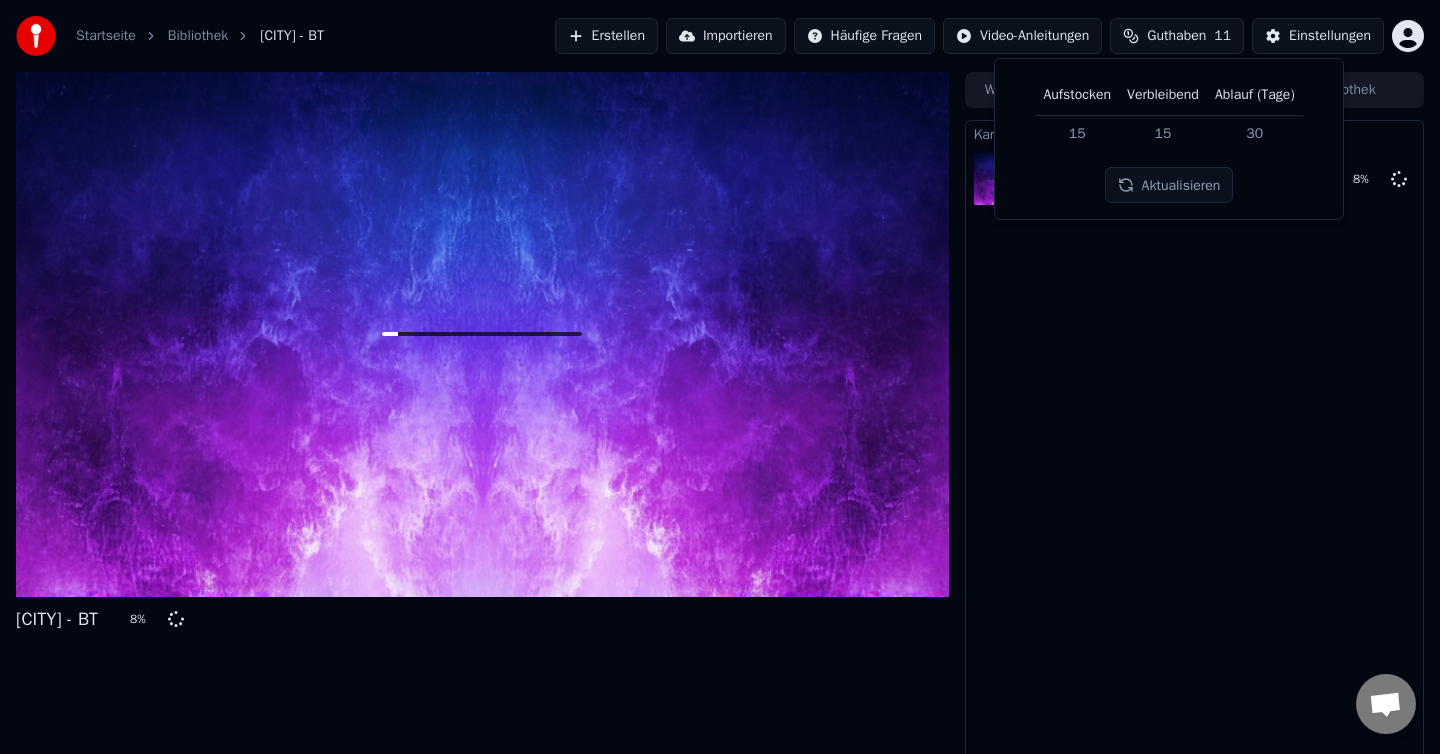 click on "Aktualisieren" at bounding box center [1169, 185] 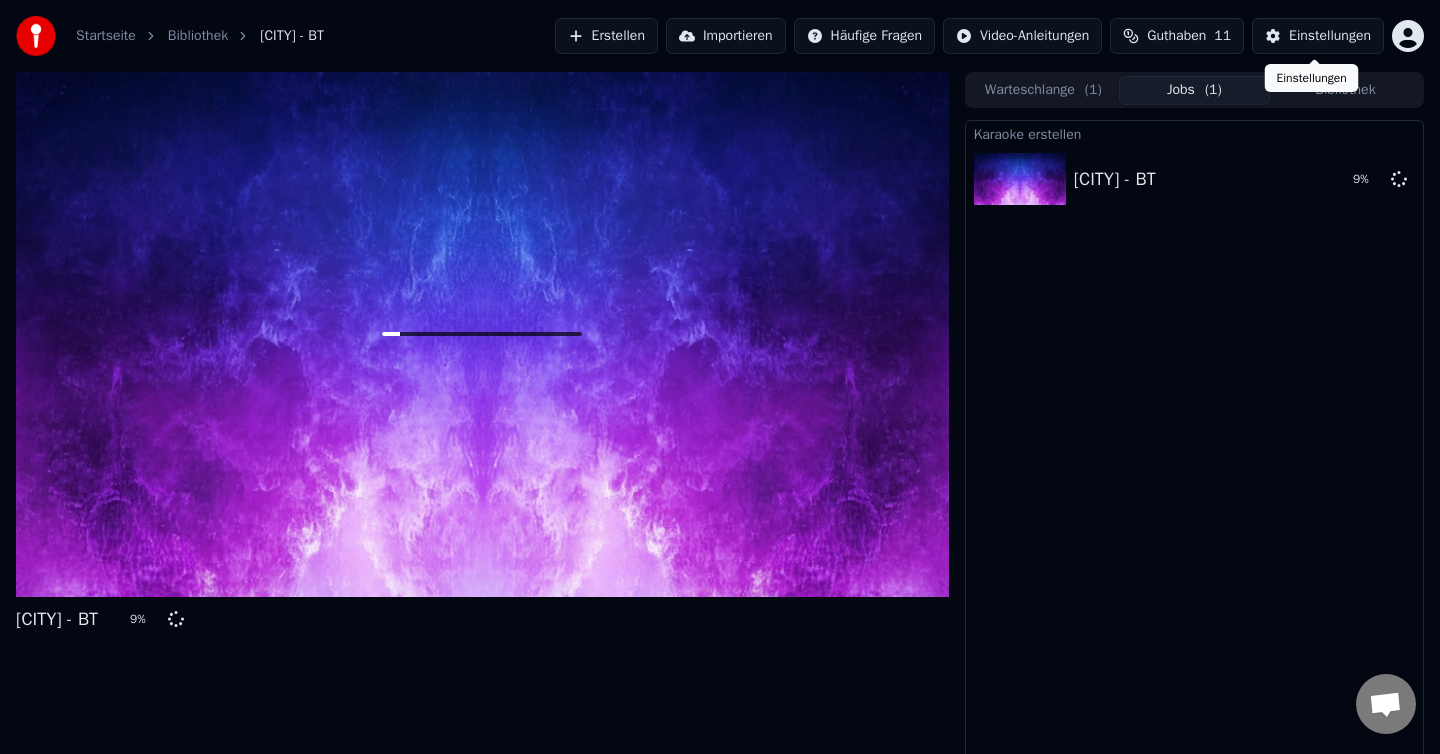 click on "Einstellungen" at bounding box center (1330, 36) 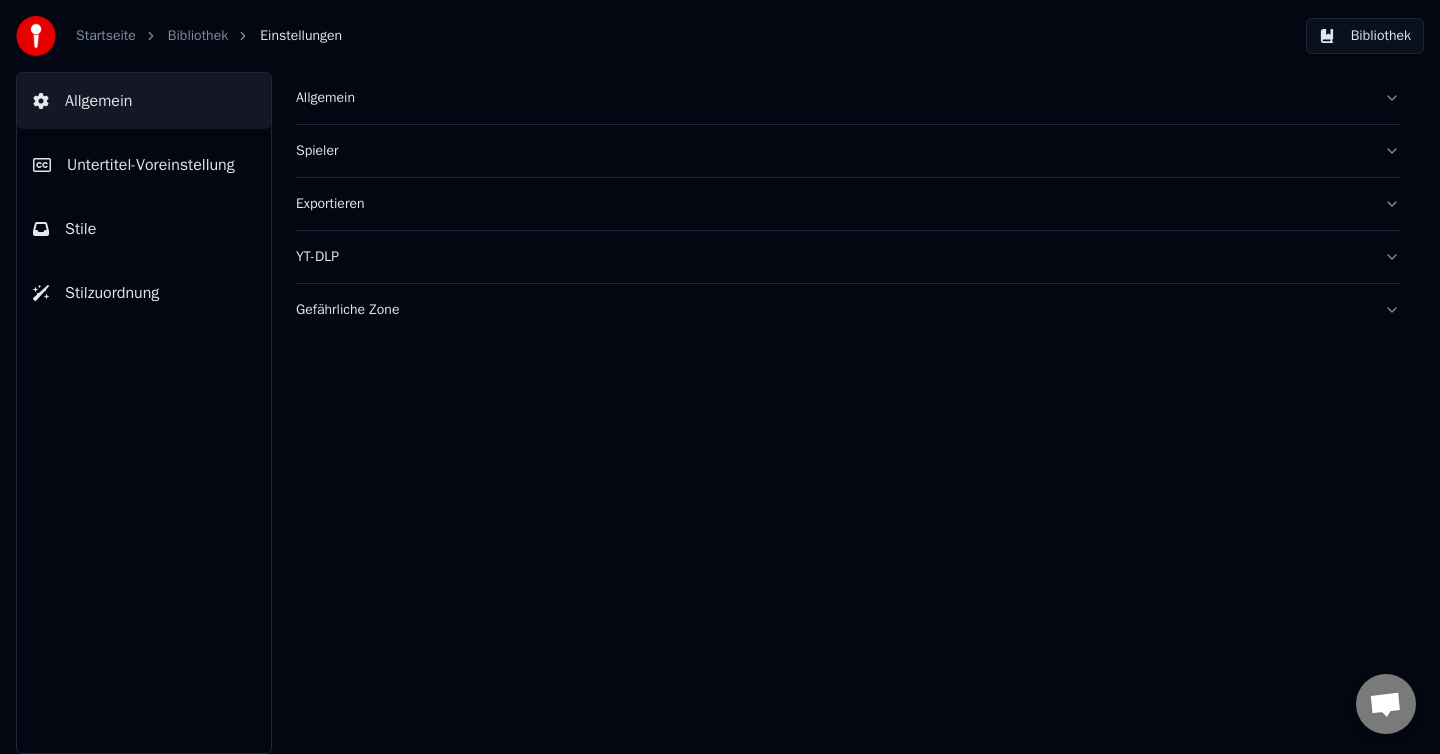 click on "Spieler" at bounding box center [832, 151] 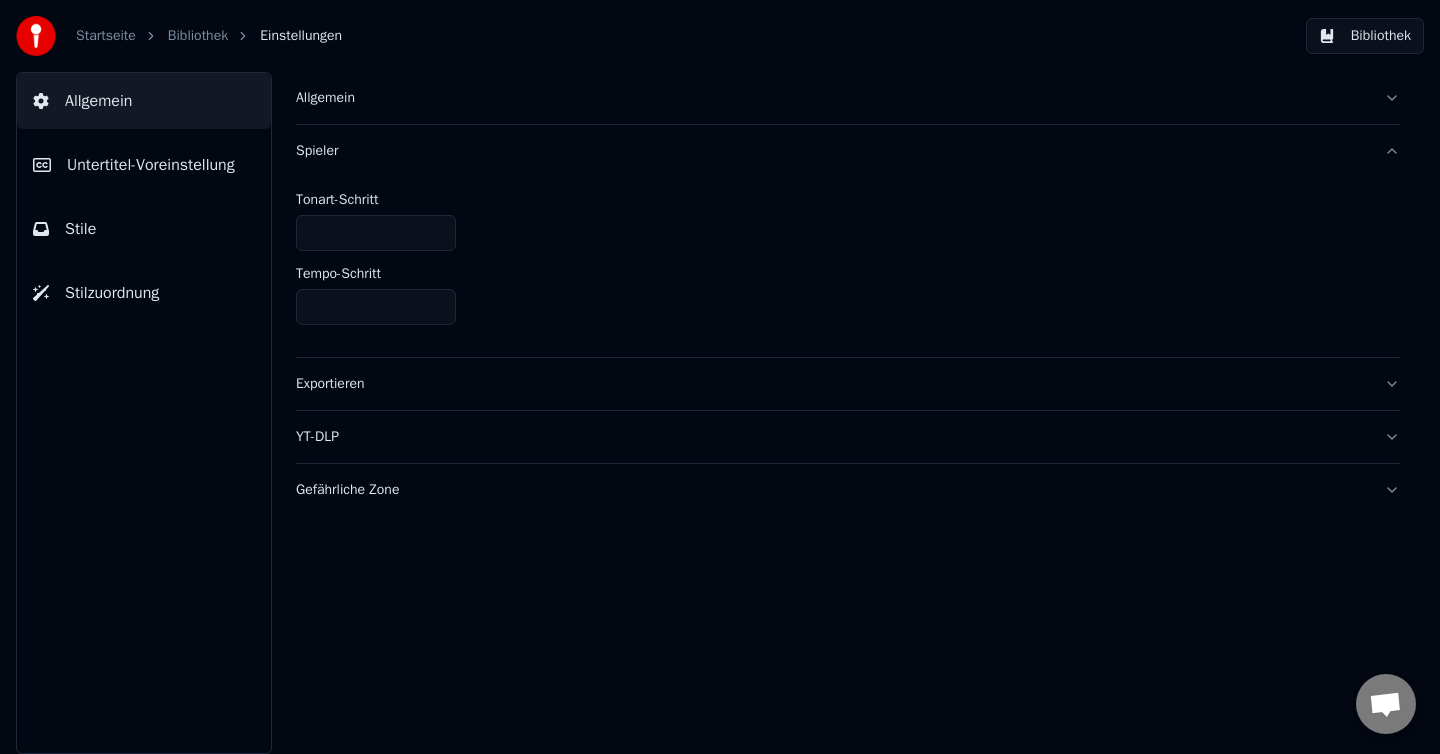 click on "Spieler" at bounding box center [832, 151] 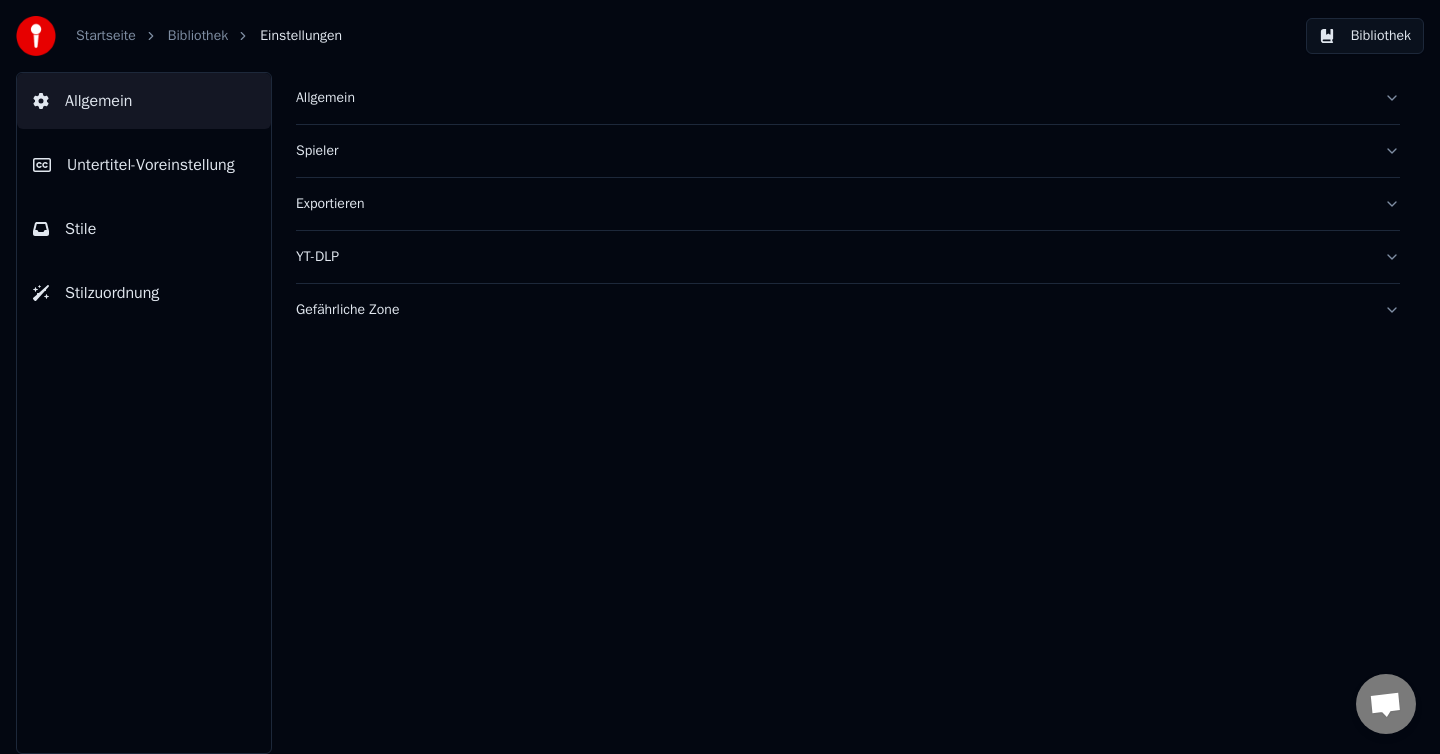 click on "Exportieren" at bounding box center (832, 204) 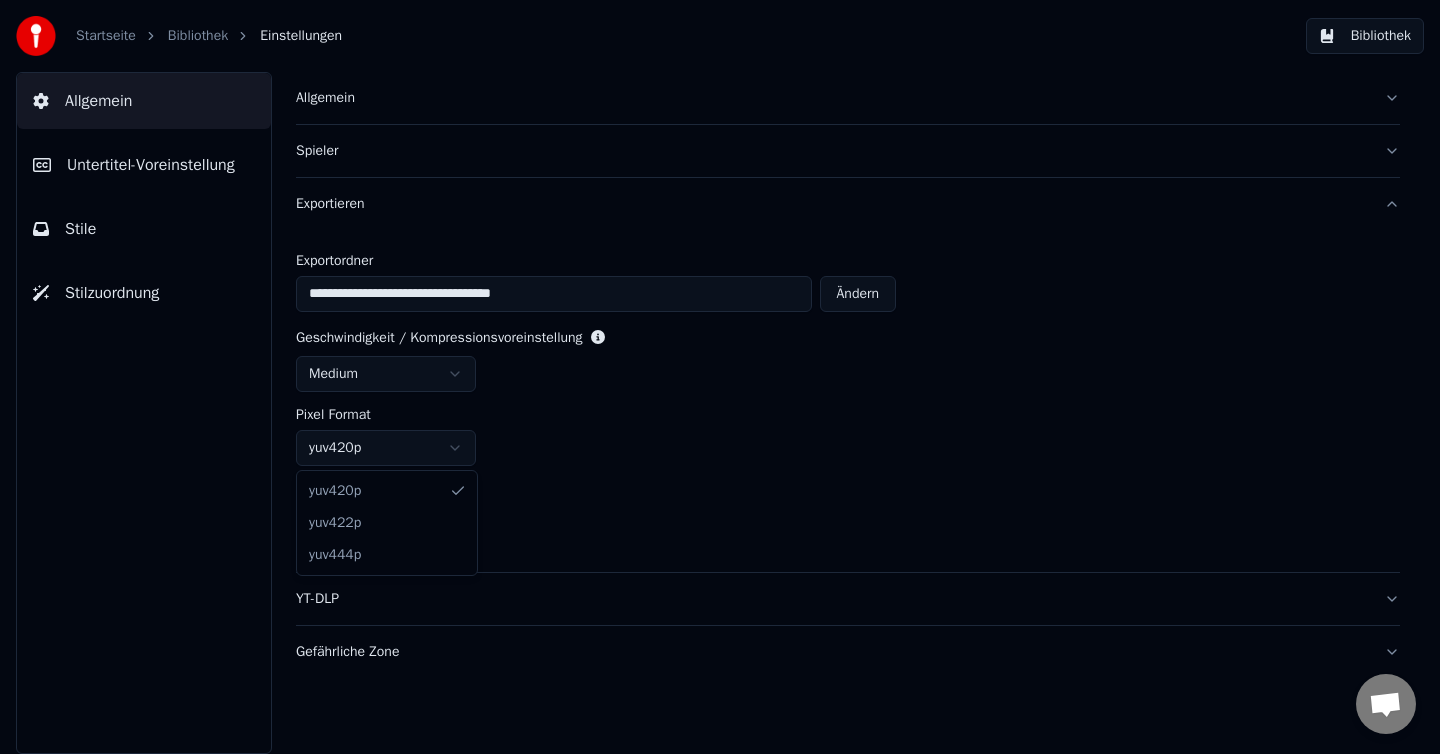 click on "**********" at bounding box center (720, 377) 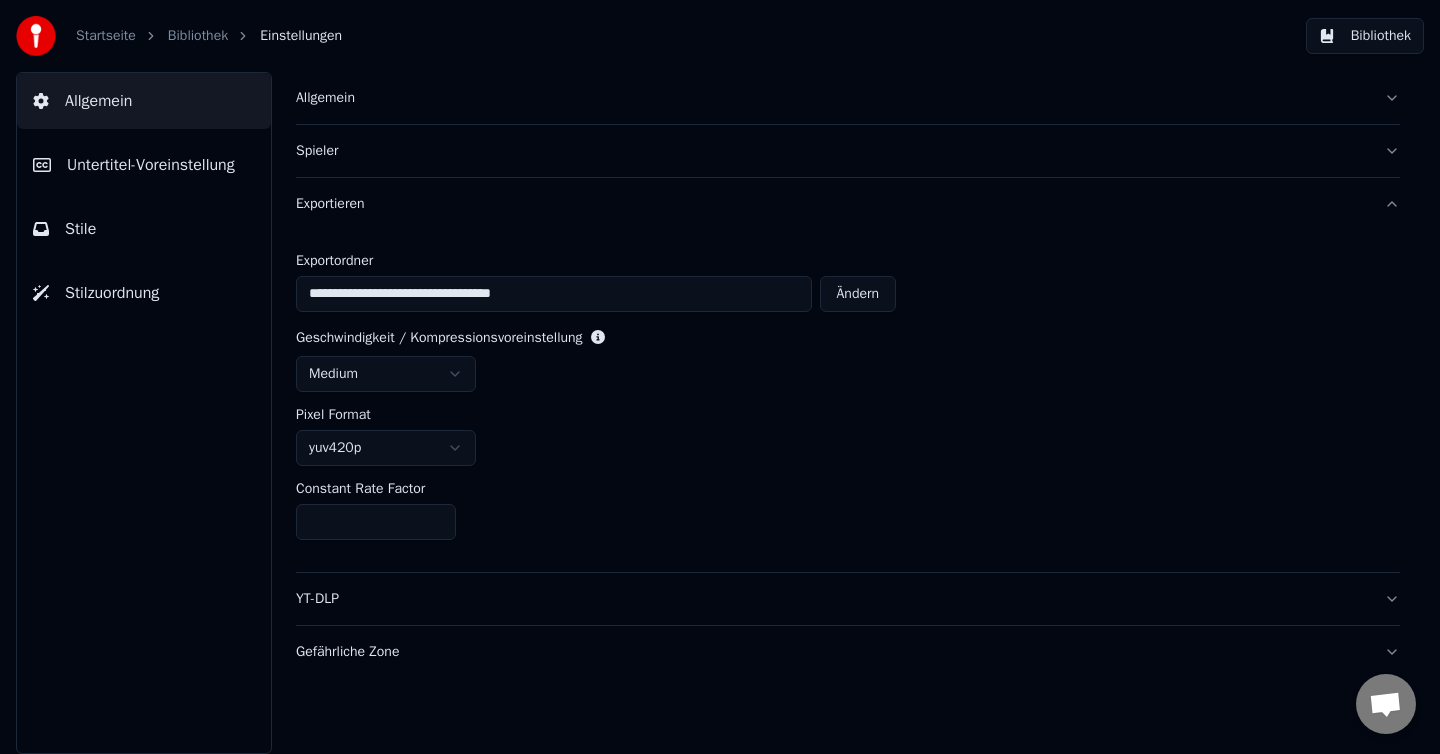 click on "**********" at bounding box center [720, 377] 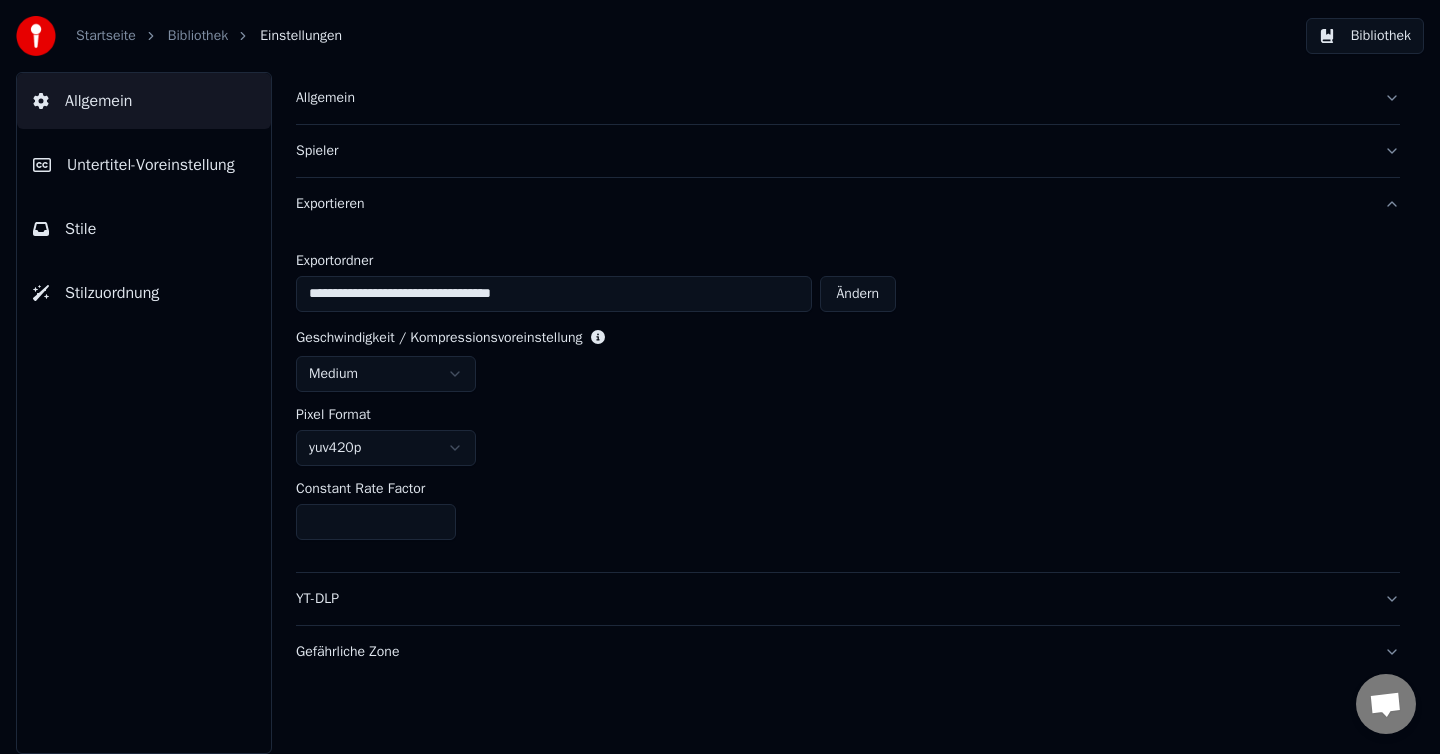 click on "Allgemein" at bounding box center (98, 101) 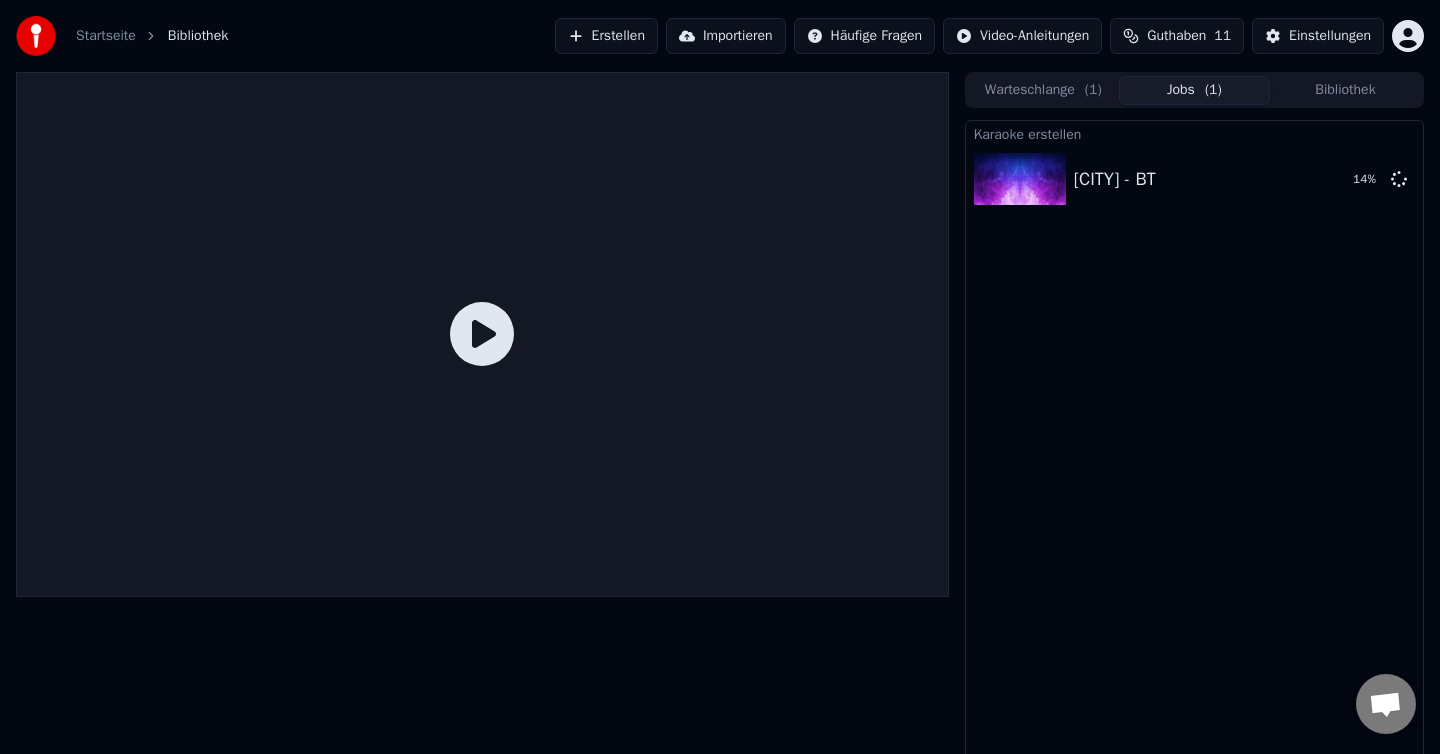 click on "Startseite" at bounding box center [106, 36] 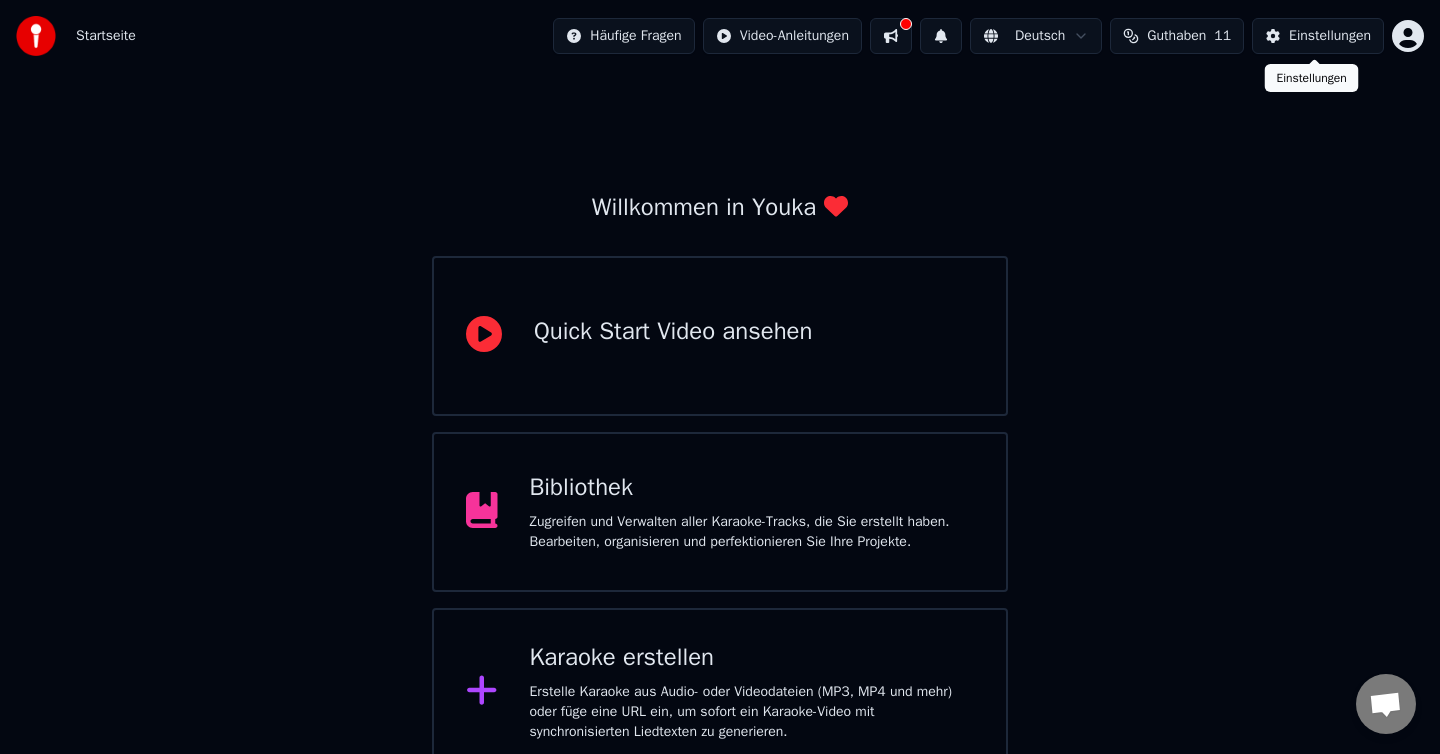 click on "Einstellungen" at bounding box center [1330, 36] 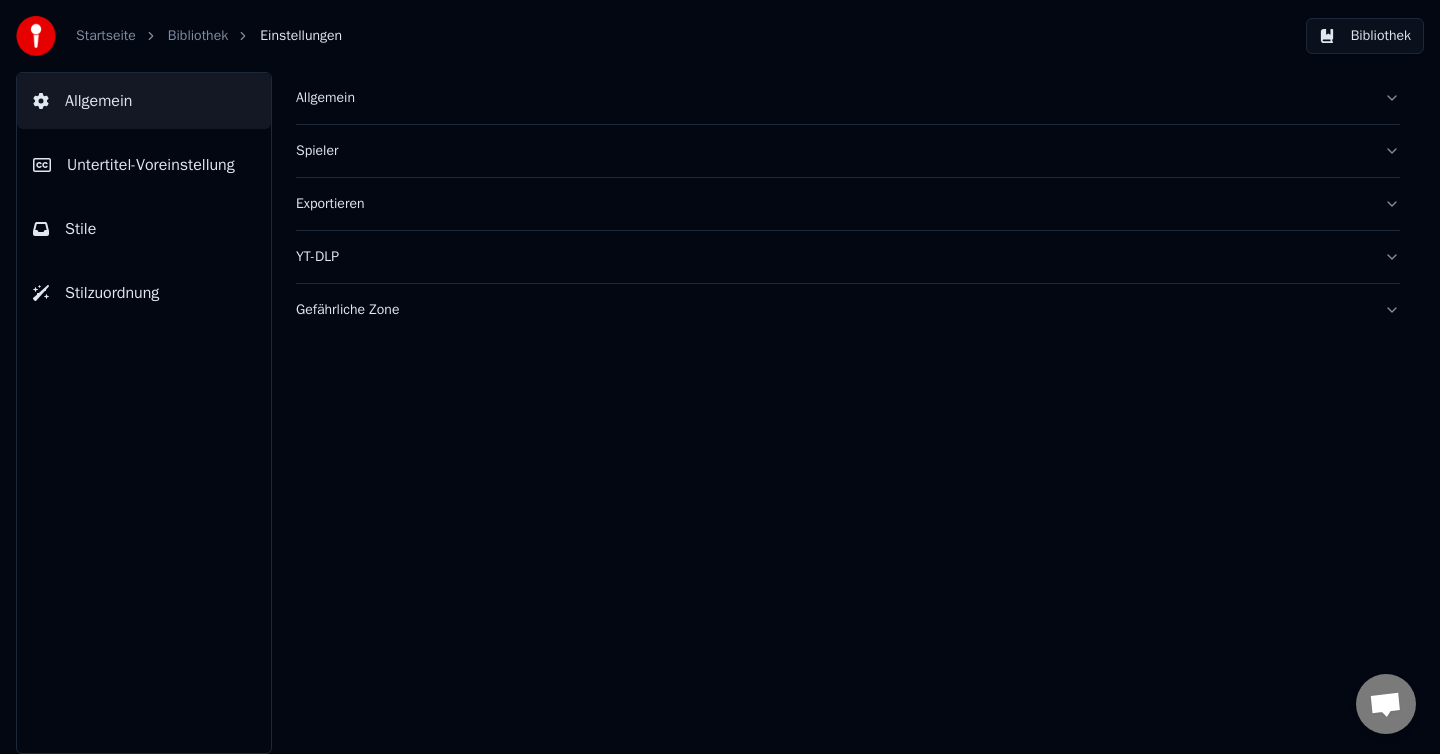 click on "Exportieren" at bounding box center [832, 204] 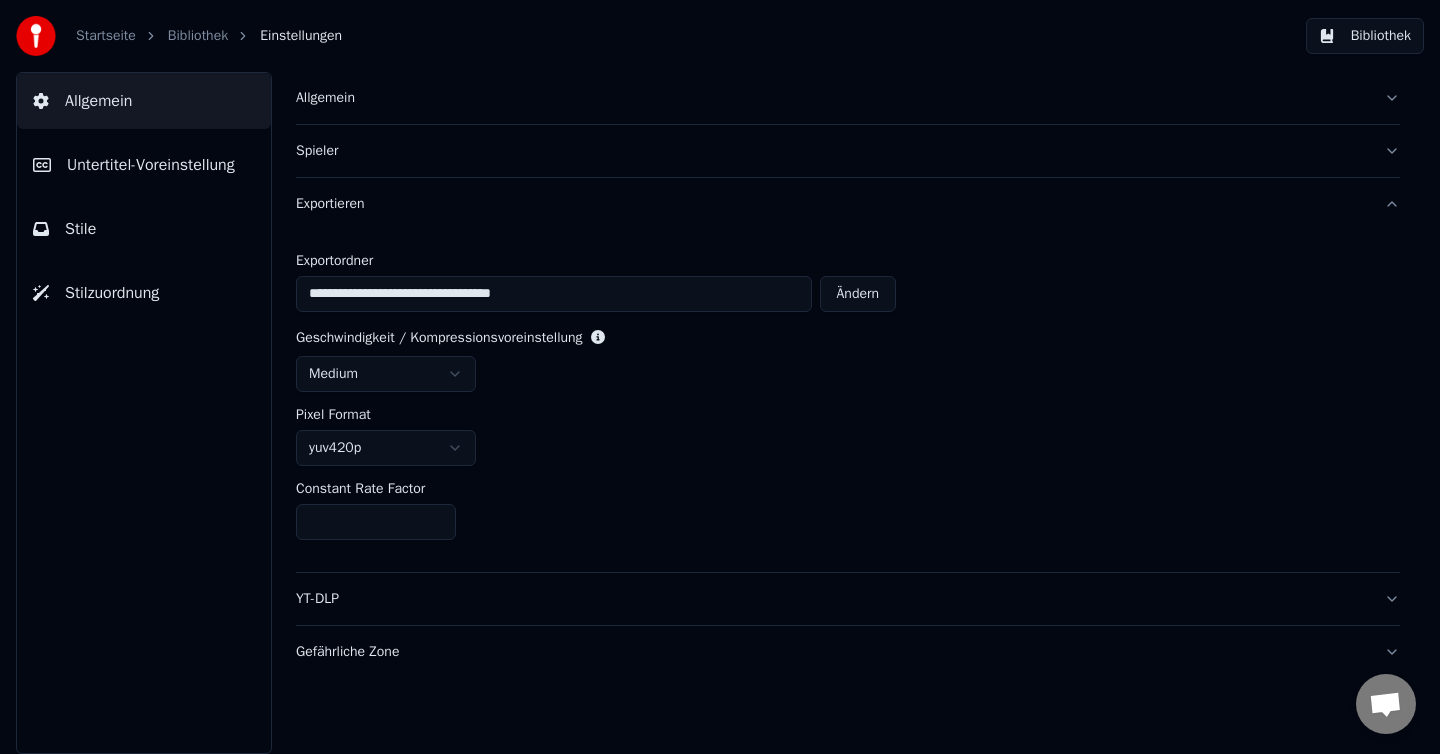 drag, startPoint x: 642, startPoint y: 298, endPoint x: 517, endPoint y: 295, distance: 125.035995 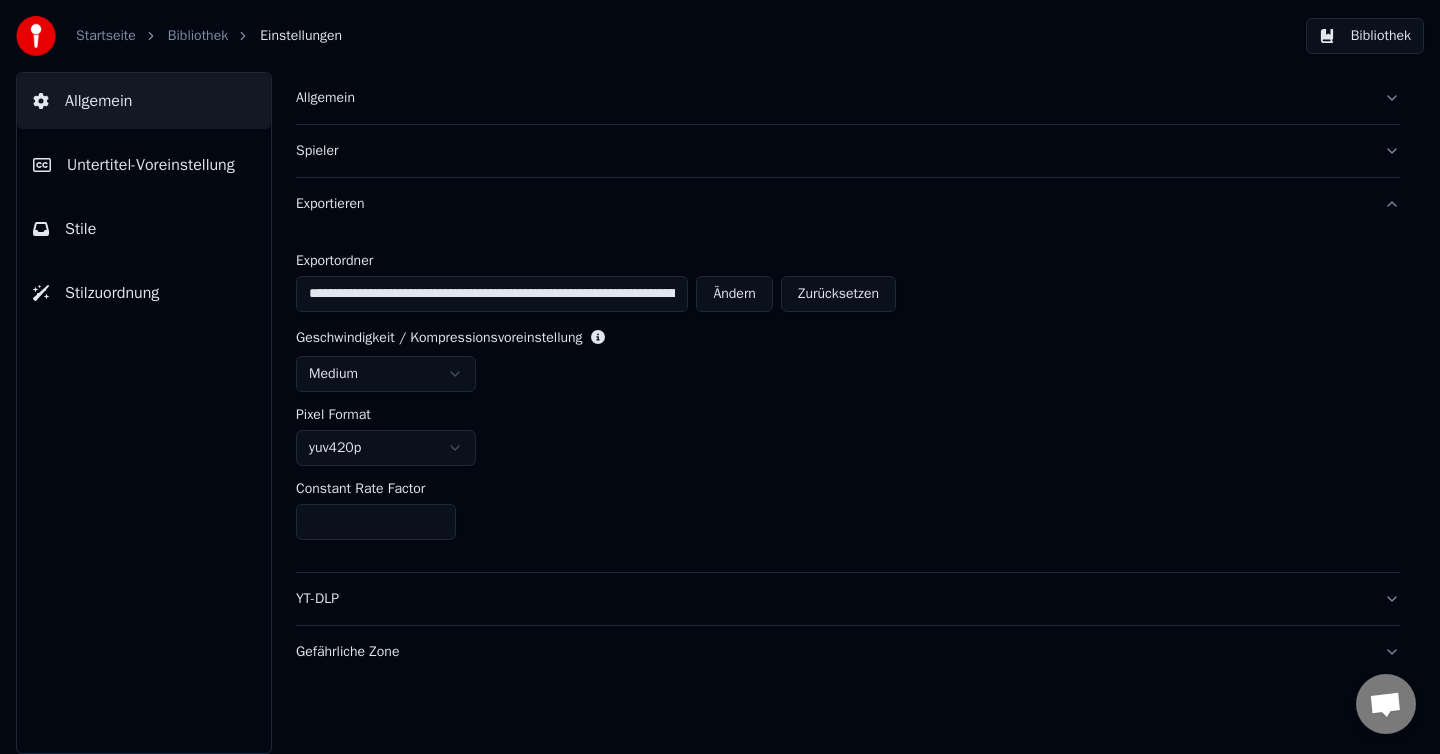 click on "**********" at bounding box center [720, 377] 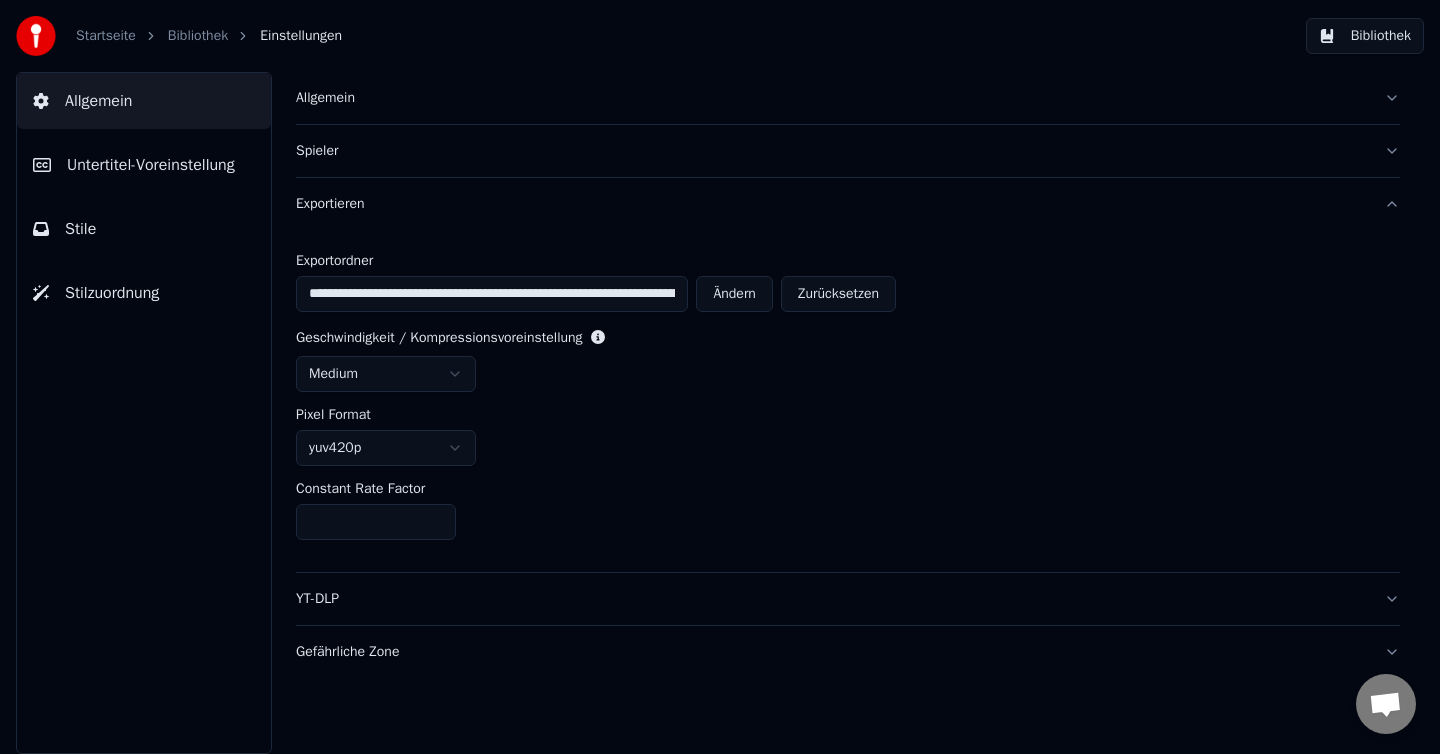 click on "**********" at bounding box center (720, 377) 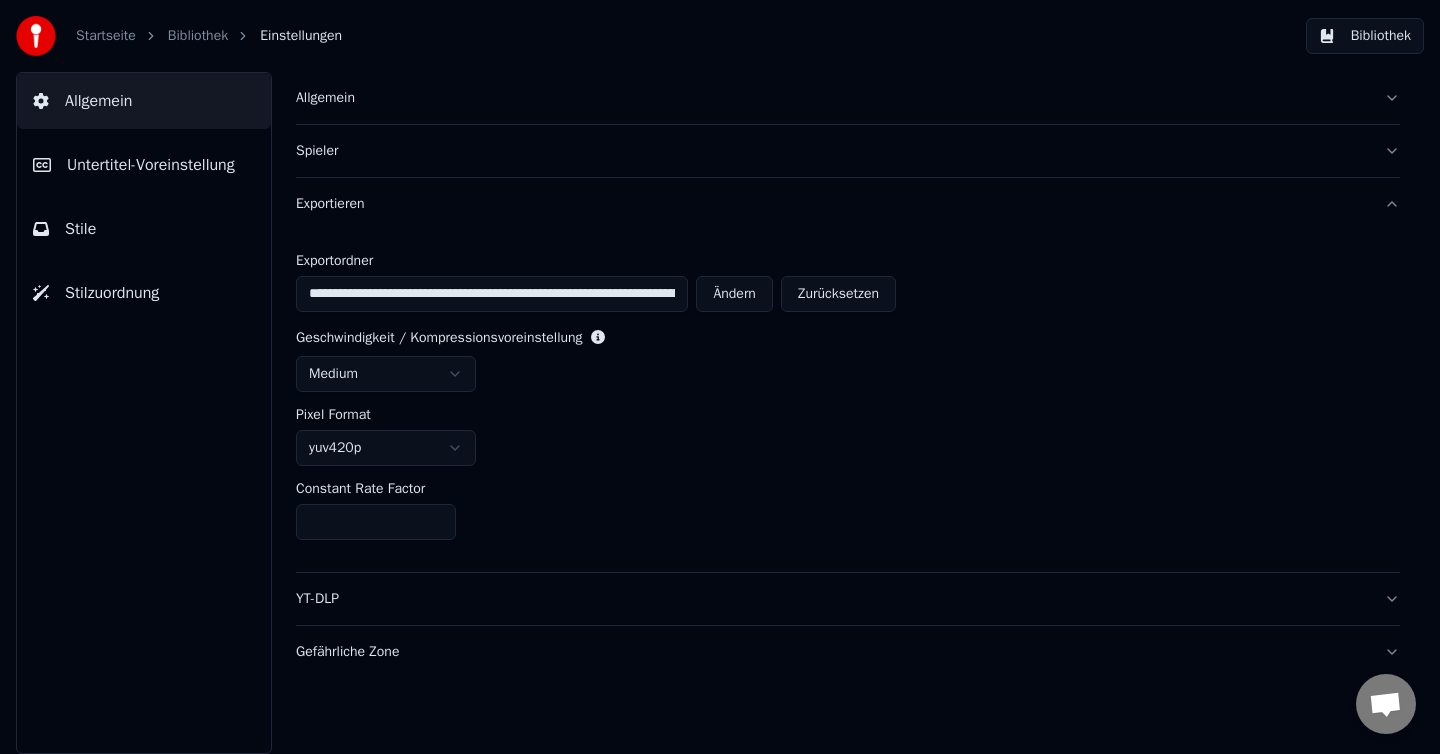 click on "Startseite" at bounding box center (106, 36) 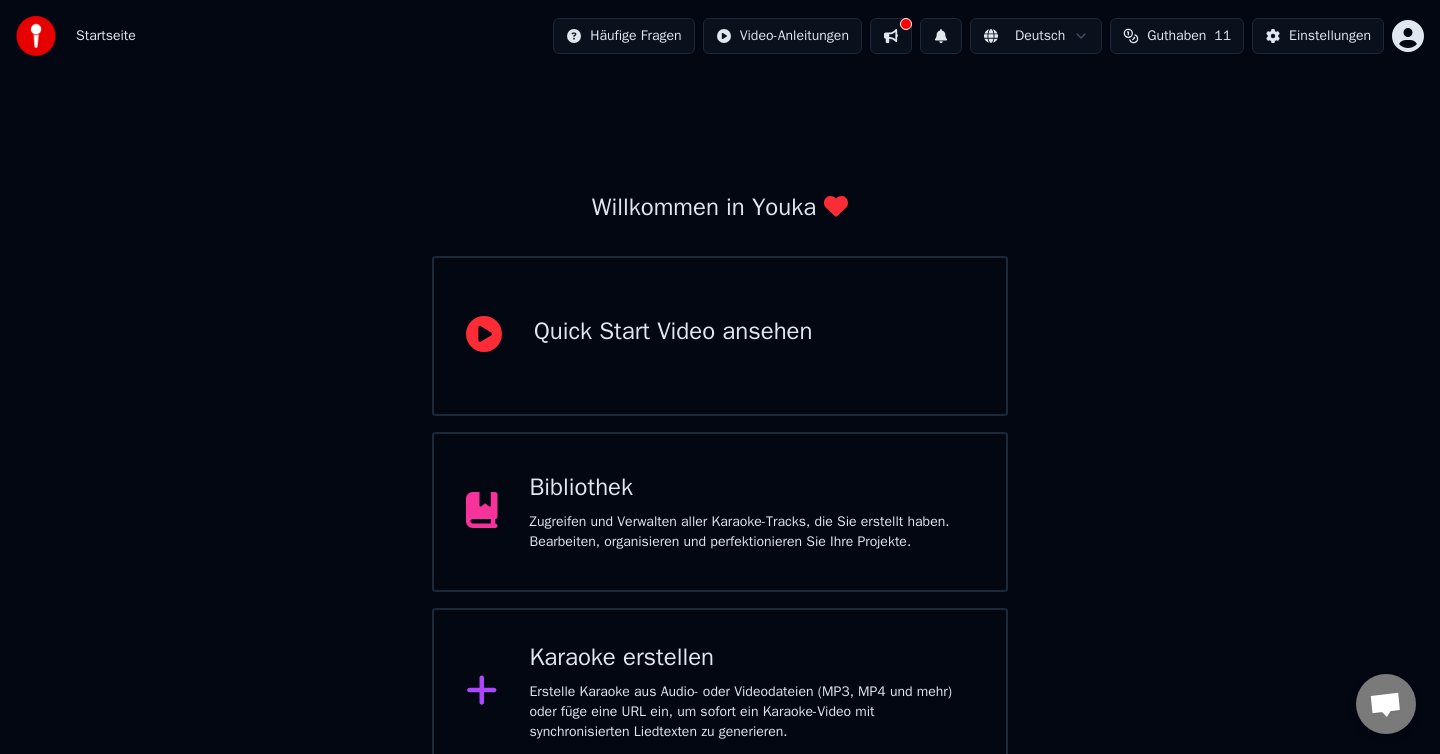 click at bounding box center [891, 36] 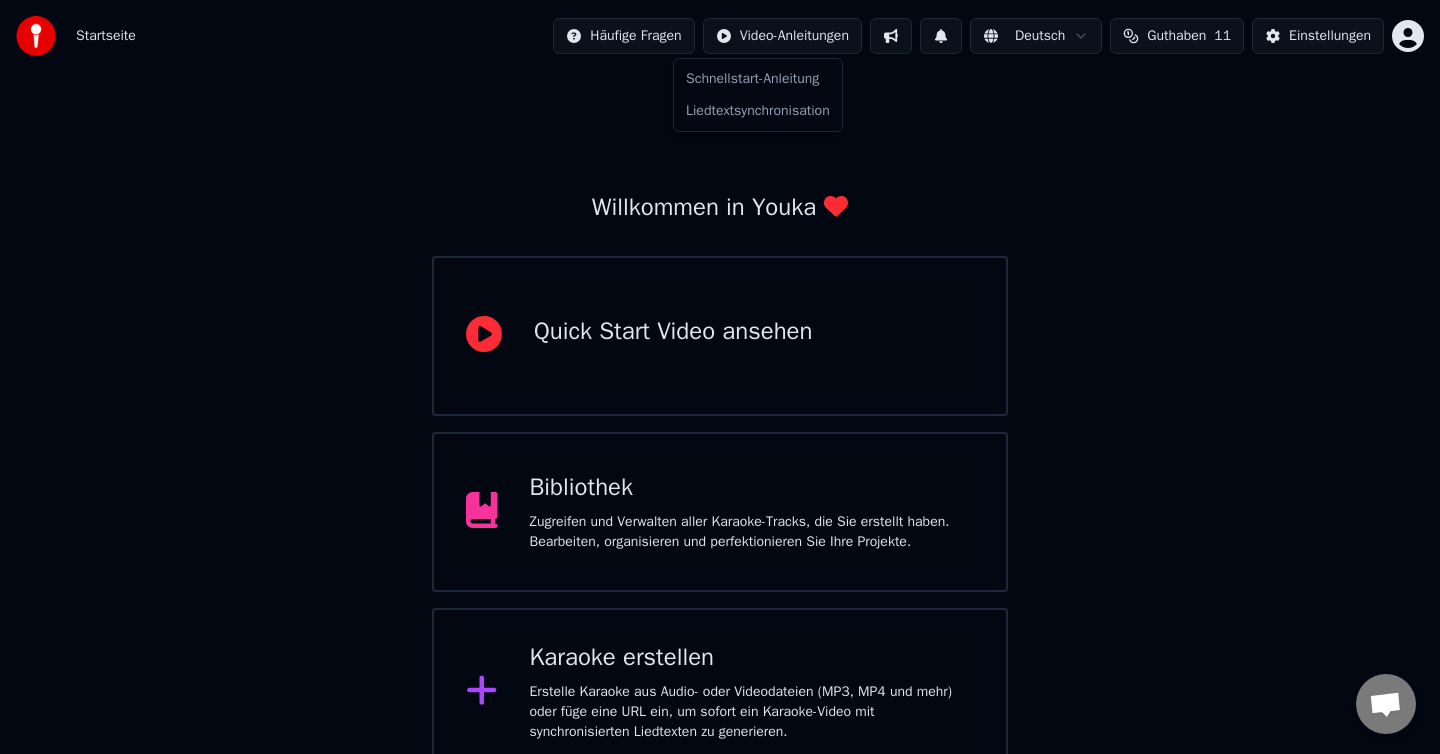 click on "Startseite Häufige Fragen Video-Anleitungen Deutsch Guthaben 11 Einstellungen Willkommen in Youka Quick Start Video ansehen Bibliothek Zugreifen und Verwalten aller Karaoke-Tracks, die Sie erstellt haben. Bearbeiten, organisieren und perfektionieren Sie Ihre Projekte. Karaoke erstellen Erstelle Karaoke aus Audio- oder Videodateien (MP3, MP4 und mehr) oder füge eine URL ein, um sofort ein Karaoke-Video mit synchronisierten Liedtexten zu generieren.
Schnellstart-Anleitung Liedtextsynchronisation" at bounding box center (720, 388) 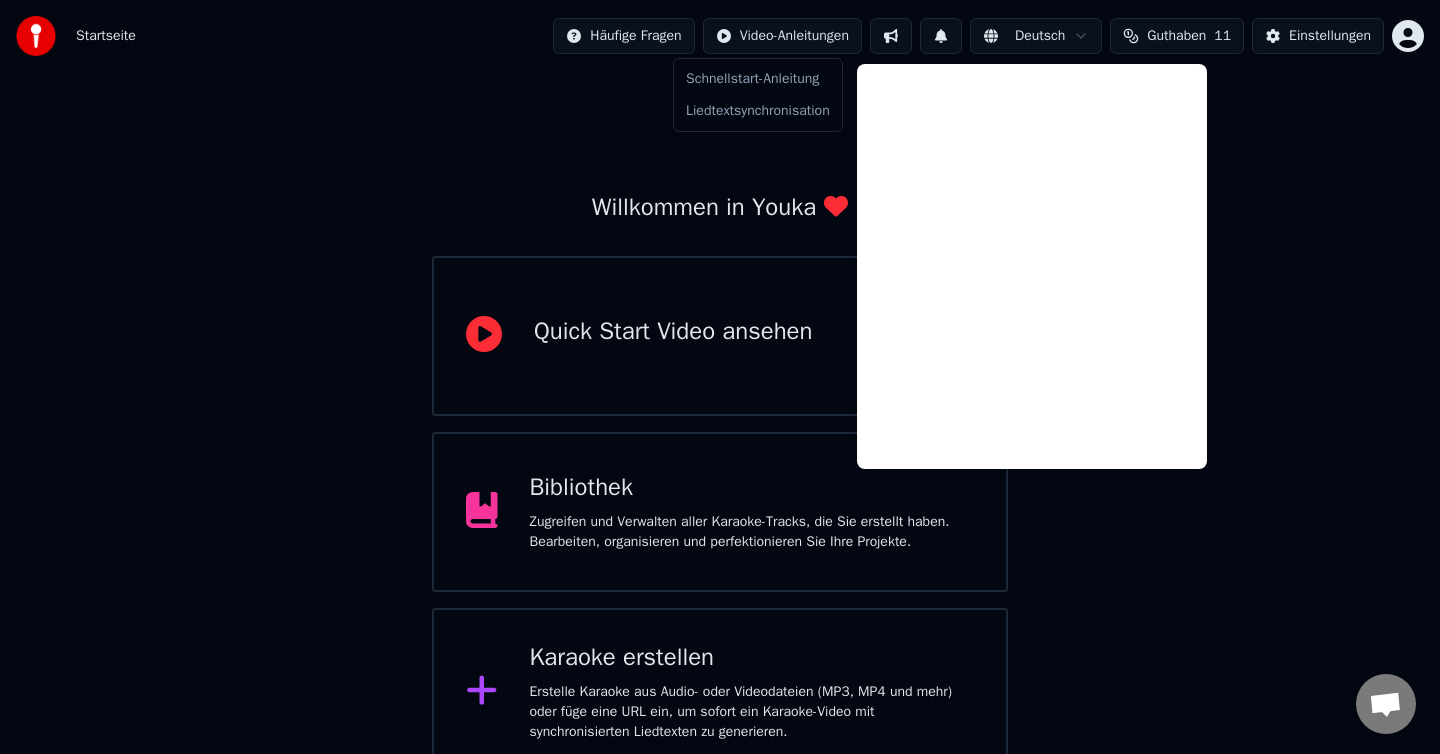 click on "Startseite Häufige Fragen Video-Anleitungen Deutsch Guthaben 11 Einstellungen Willkommen in Youka Quick Start Video ansehen Bibliothek Zugreifen und Verwalten aller Karaoke-Tracks, die Sie erstellt haben. Bearbeiten, organisieren und perfektionieren Sie Ihre Projekte. Karaoke erstellen Erstelle Karaoke aus Audio- oder Videodateien (MP3, MP4 und mehr) oder füge eine URL ein, um sofort ein Karaoke-Video mit synchronisierten Liedtexten zu generieren.
Schnellstart-Anleitung Liedtextsynchronisation" at bounding box center (720, 388) 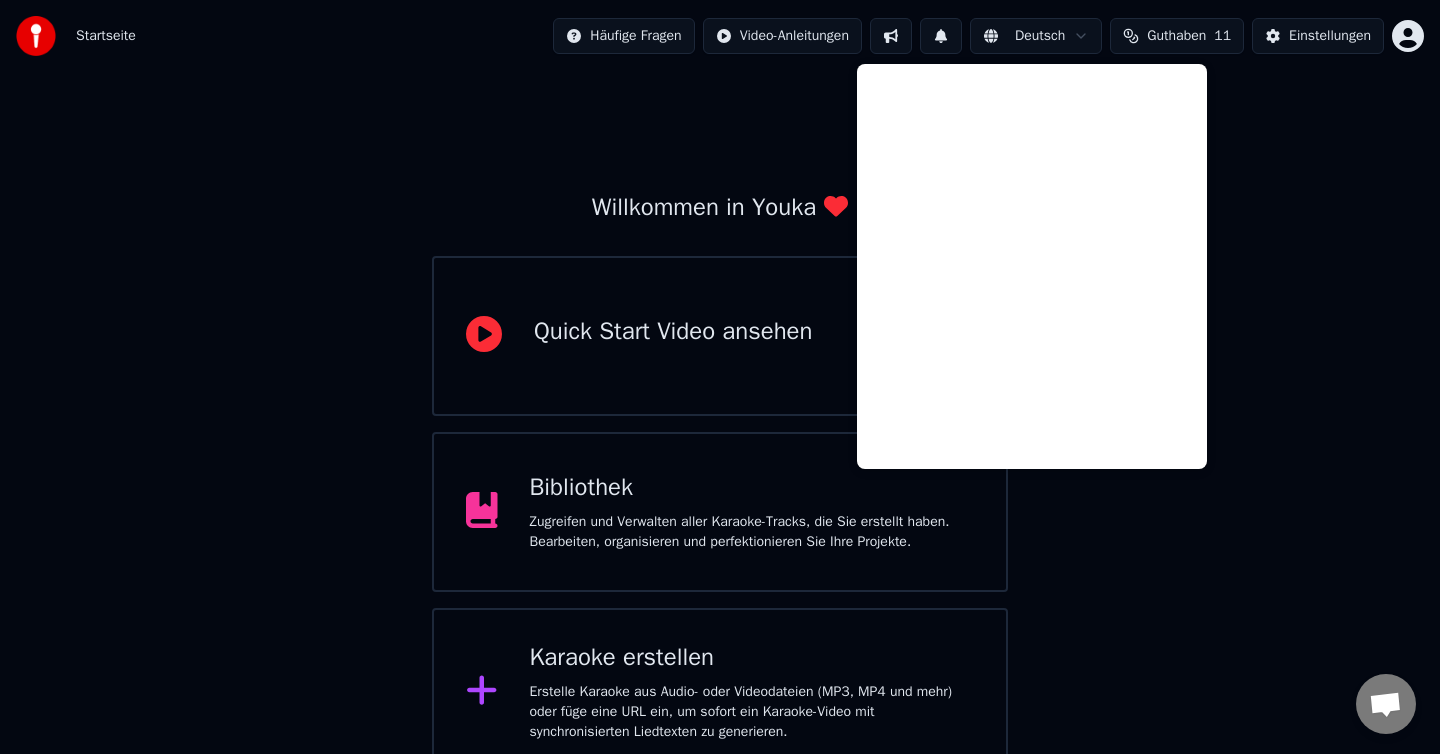 click on "Willkommen in Youka Quick Start Video ansehen Bibliothek Zugreifen und Verwalten aller Karaoke-Tracks, die Sie erstellt haben. Bearbeiten, organisieren und perfektionieren Sie Ihre Projekte. Karaoke erstellen Erstelle Karaoke aus Audio- oder Videodateien (MP3, MP4 und mehr) oder füge eine URL ein, um sofort ein Karaoke-Video mit synchronisierten Liedtexten zu generieren." at bounding box center (720, 424) 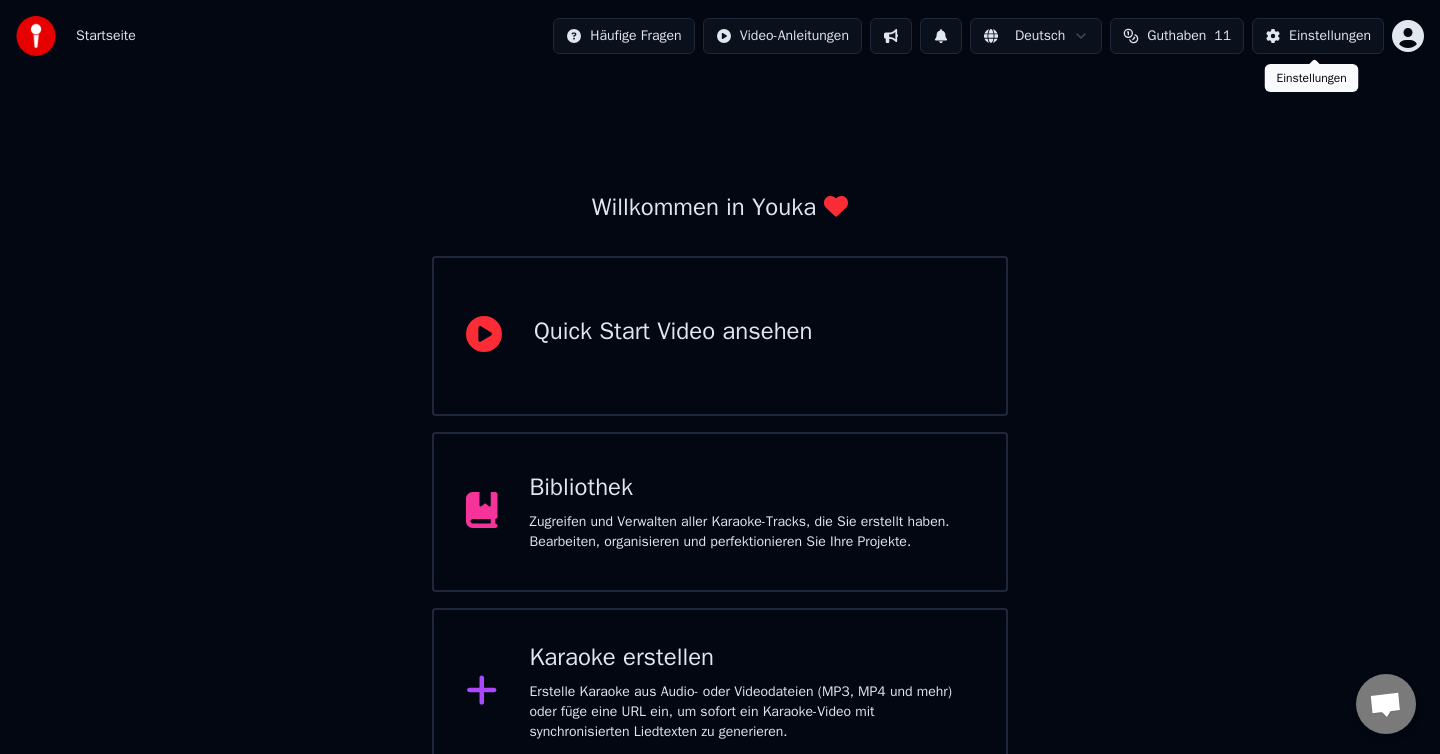 click on "Einstellungen" at bounding box center [1330, 36] 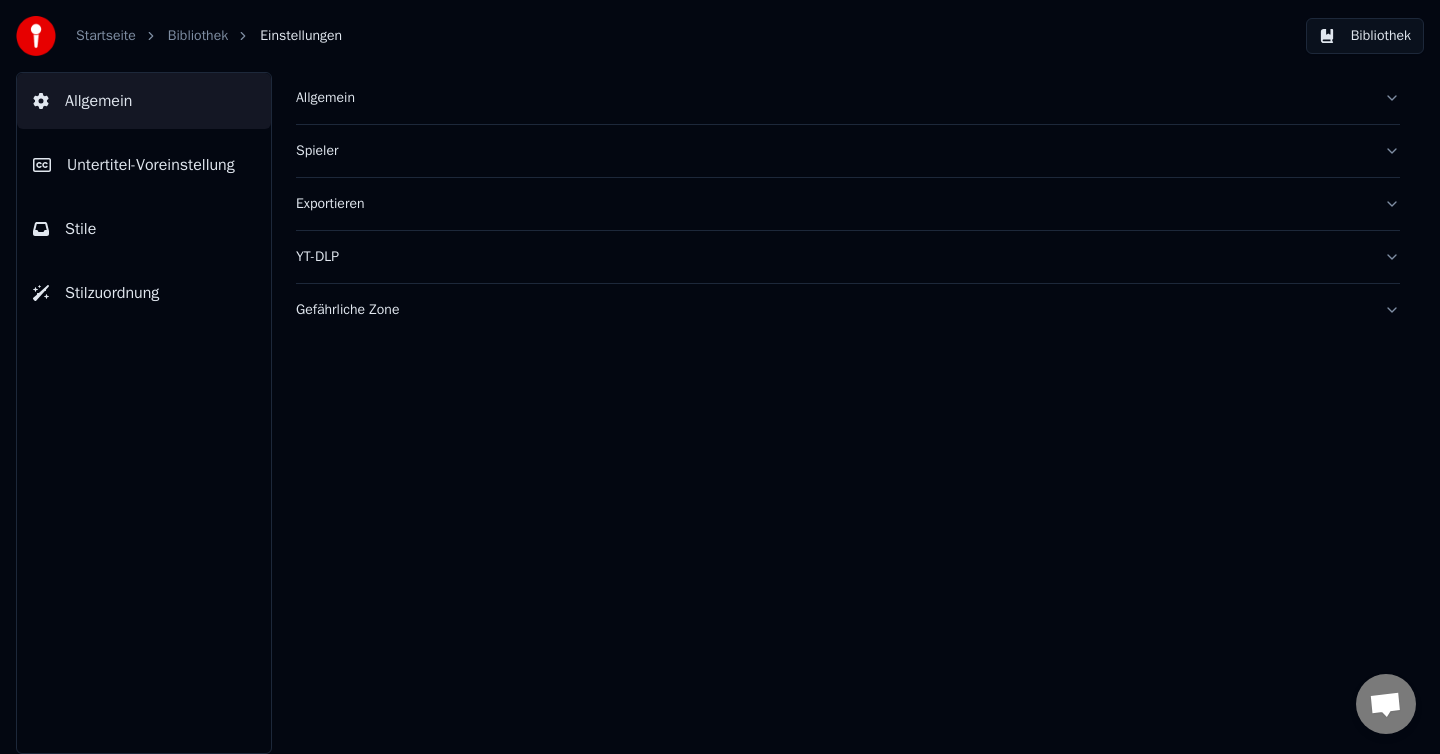 click on "Allgemein Spieler Exportieren YT-DLP Gefährliche Zone" at bounding box center (848, 413) 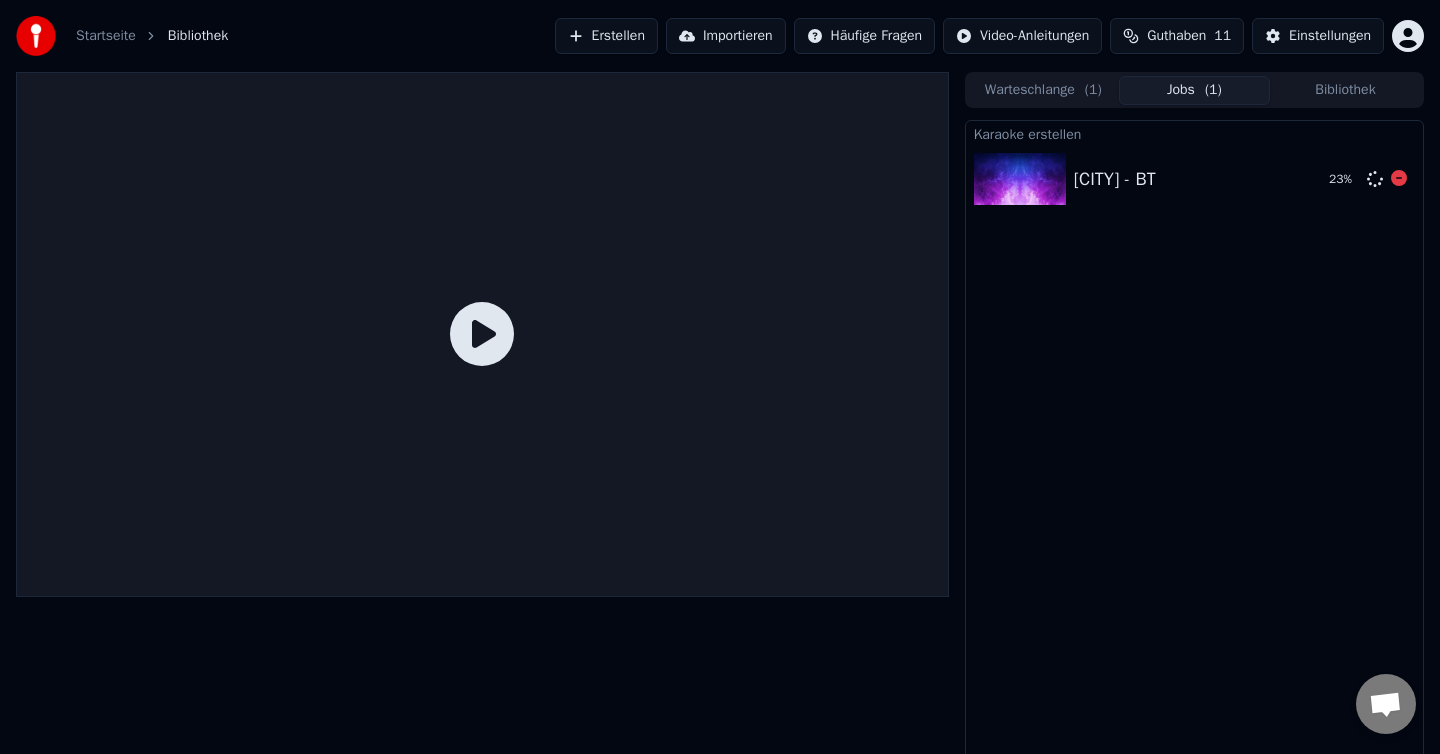 click at bounding box center (1020, 179) 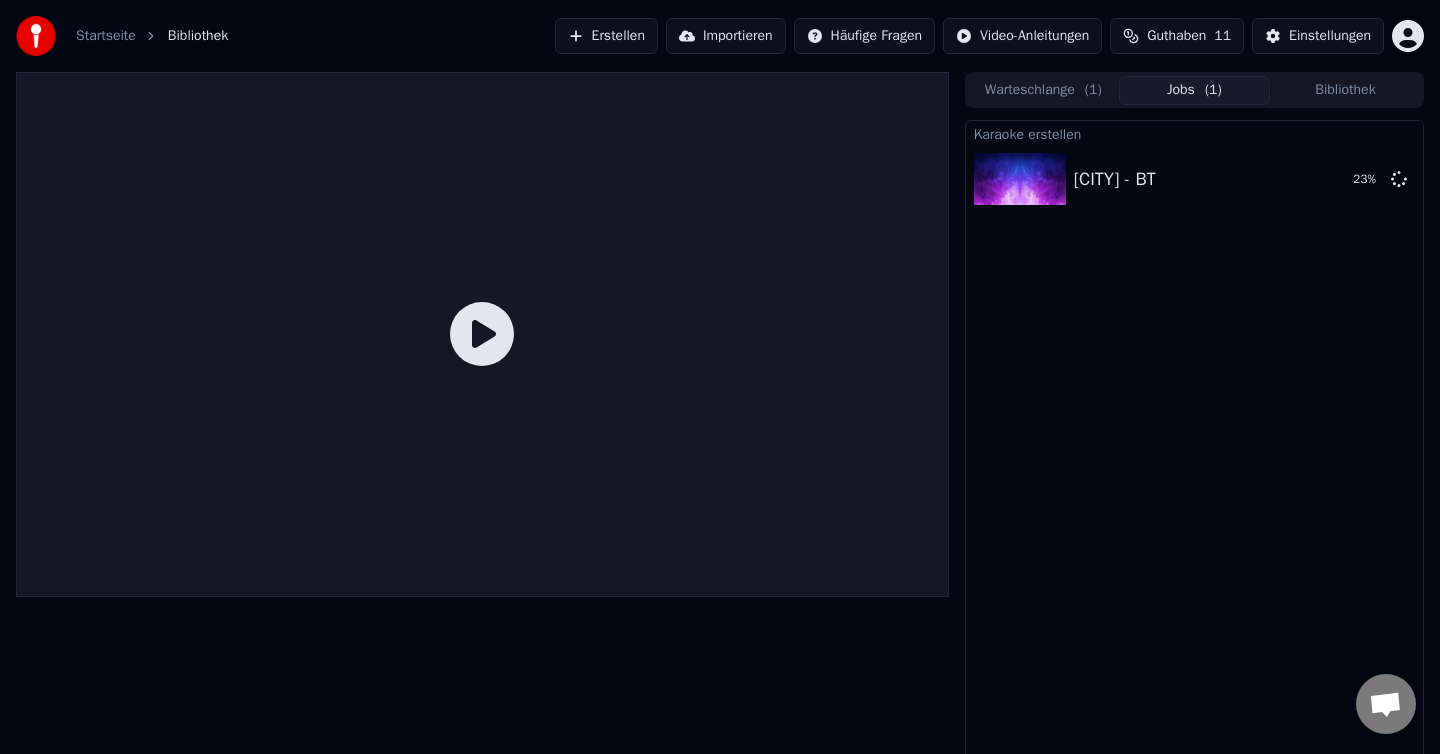 click 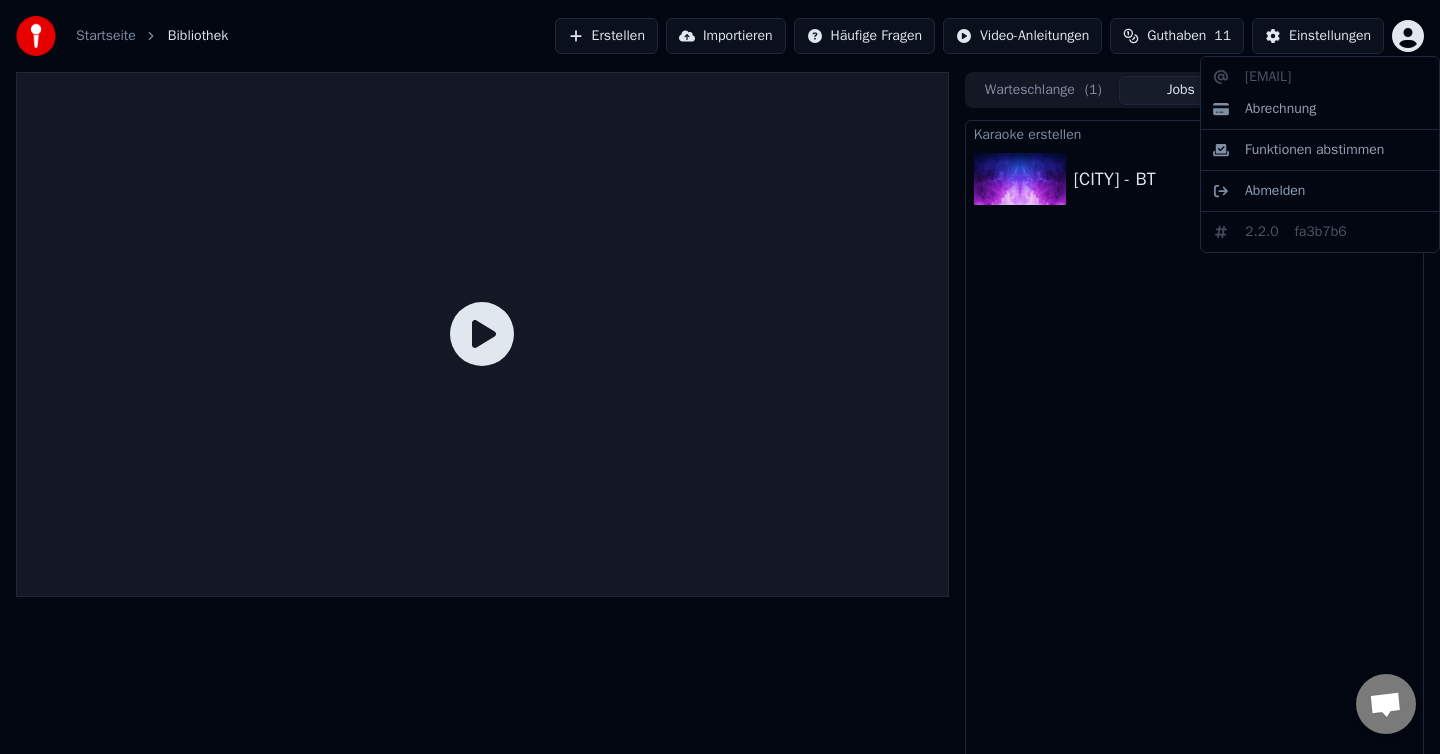 click on "Startseite Bibliothek Erstellen Importieren Häufige Fragen Video-Anleitungen Guthaben 11 Einstellungen Warteschlange ( 1 ) Jobs ( 1 ) Bibliothek Karaoke erstellen [CITY] - BT 82 %
[EMAIL] Abrechnung Funktionen abstimmen Abmelden 2.2.0 fa3b7b6" at bounding box center [720, 377] 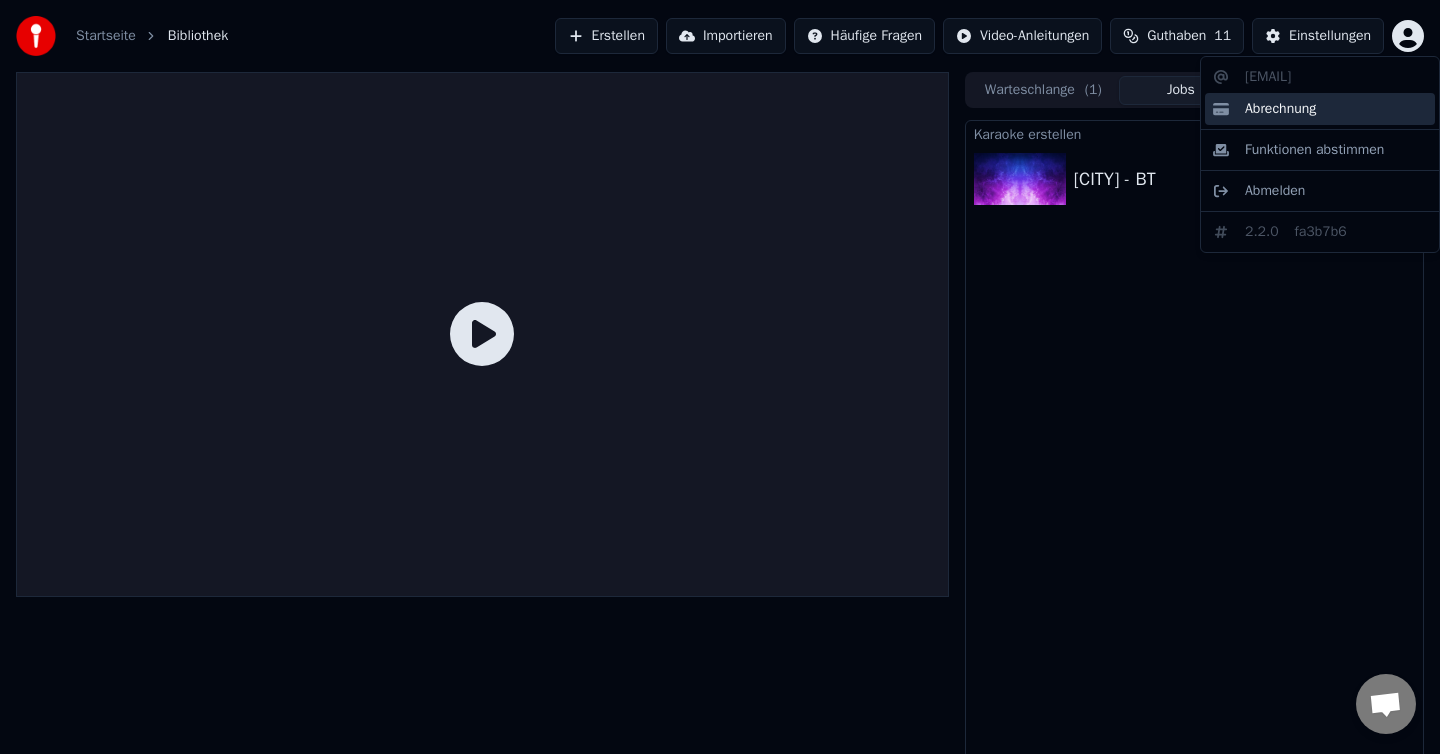 click on "Abrechnung" at bounding box center (1280, 109) 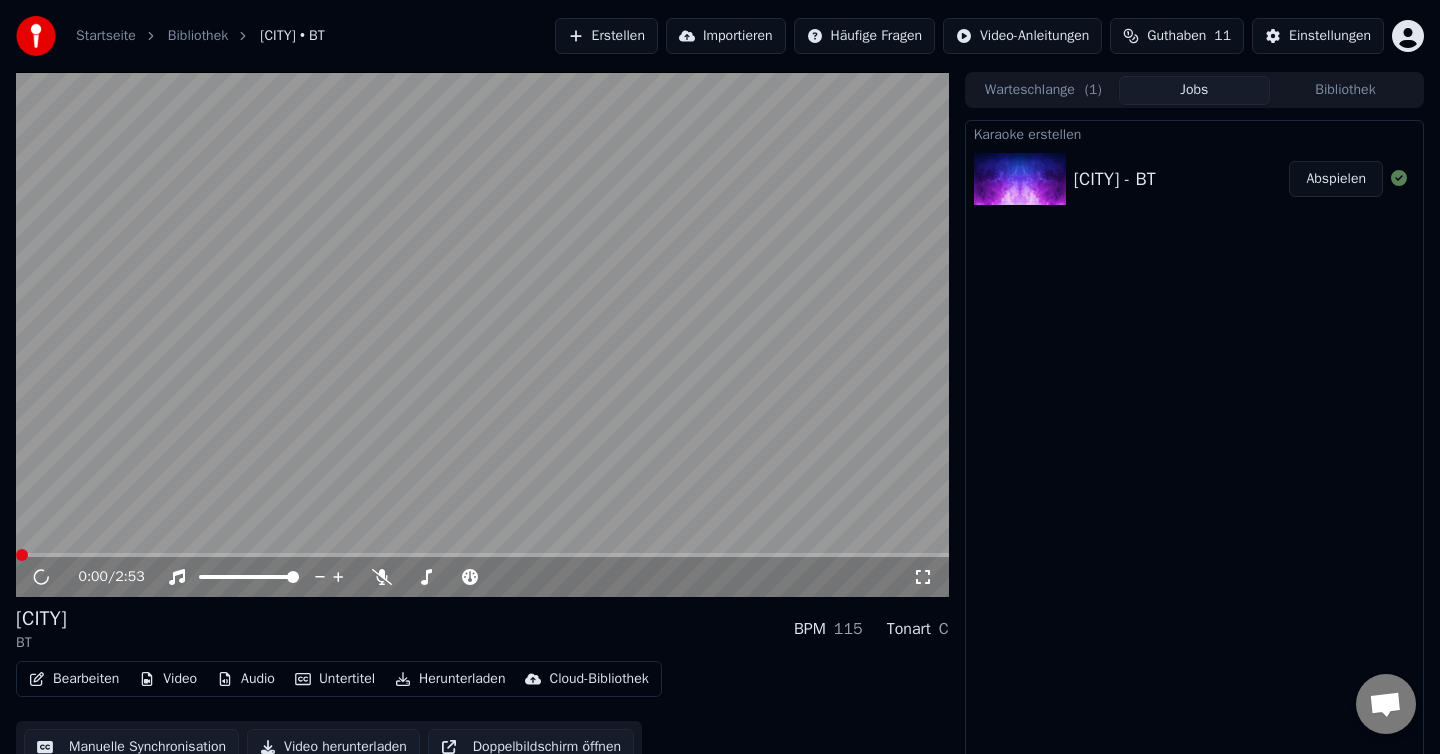 scroll, scrollTop: 1, scrollLeft: 0, axis: vertical 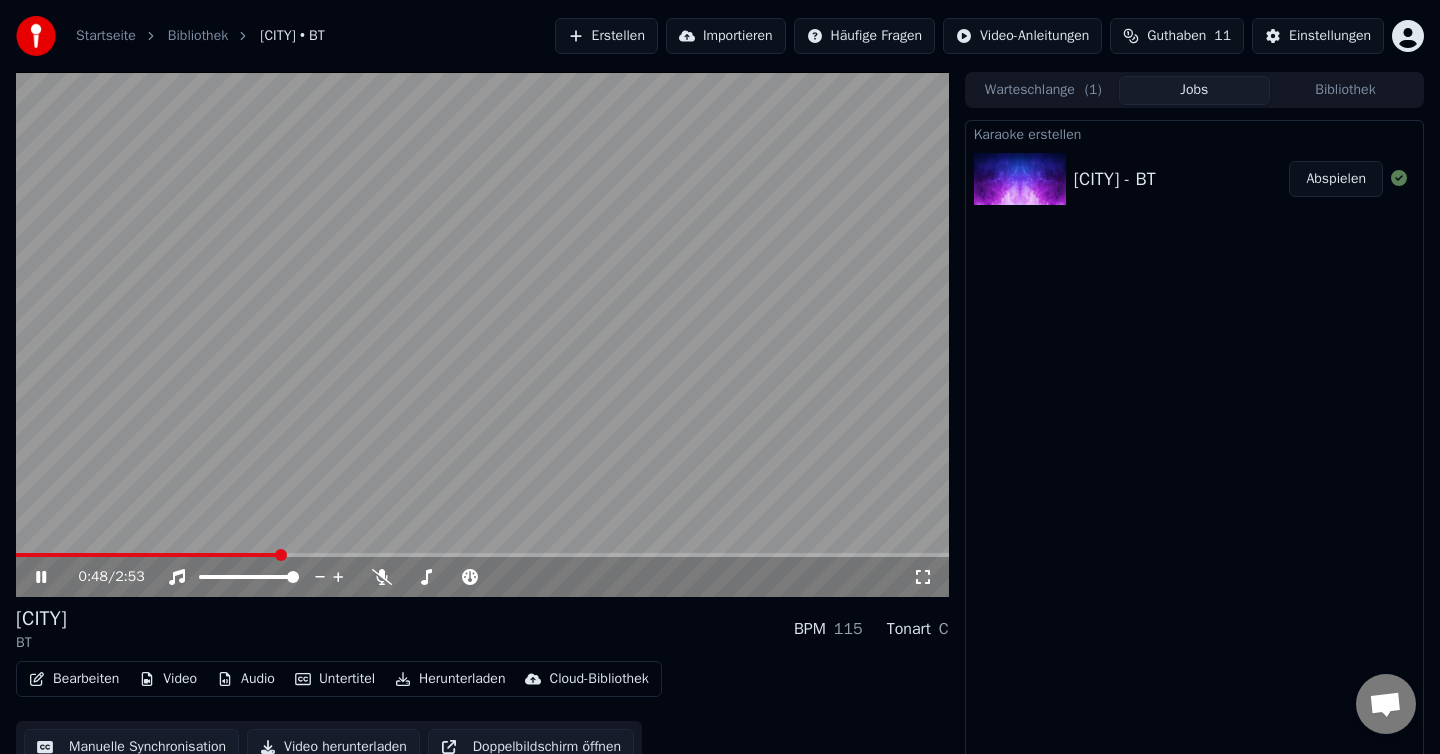 click 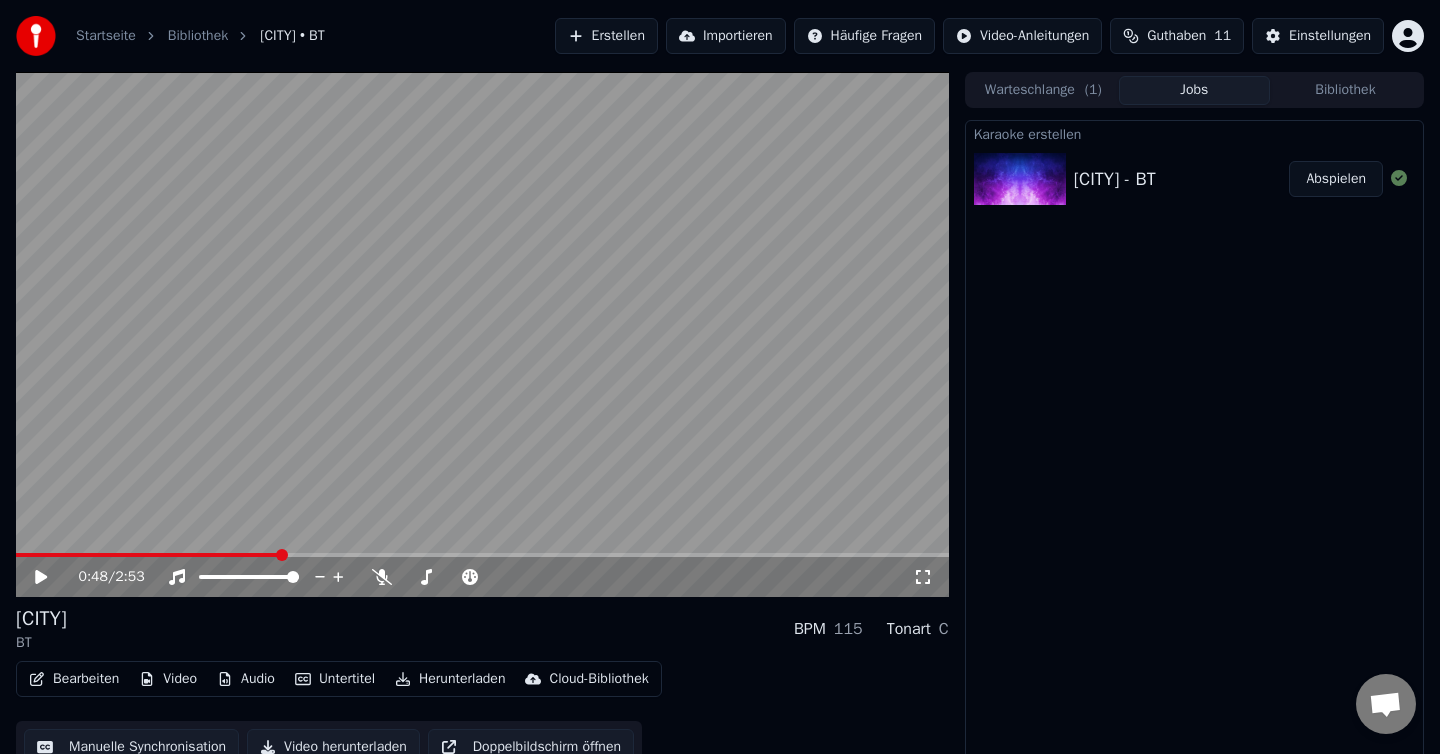 click on "Abspielen" at bounding box center [1336, 179] 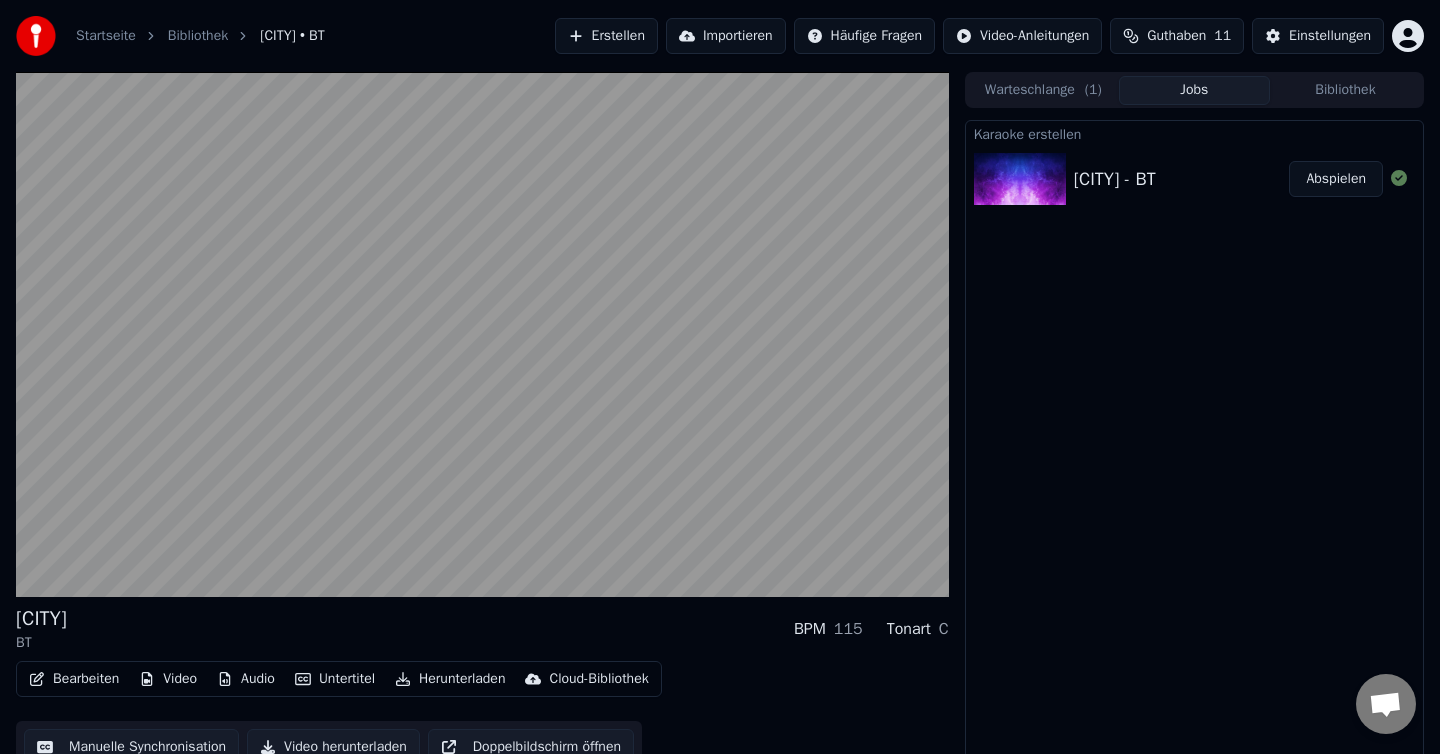 click at bounding box center [1020, 179] 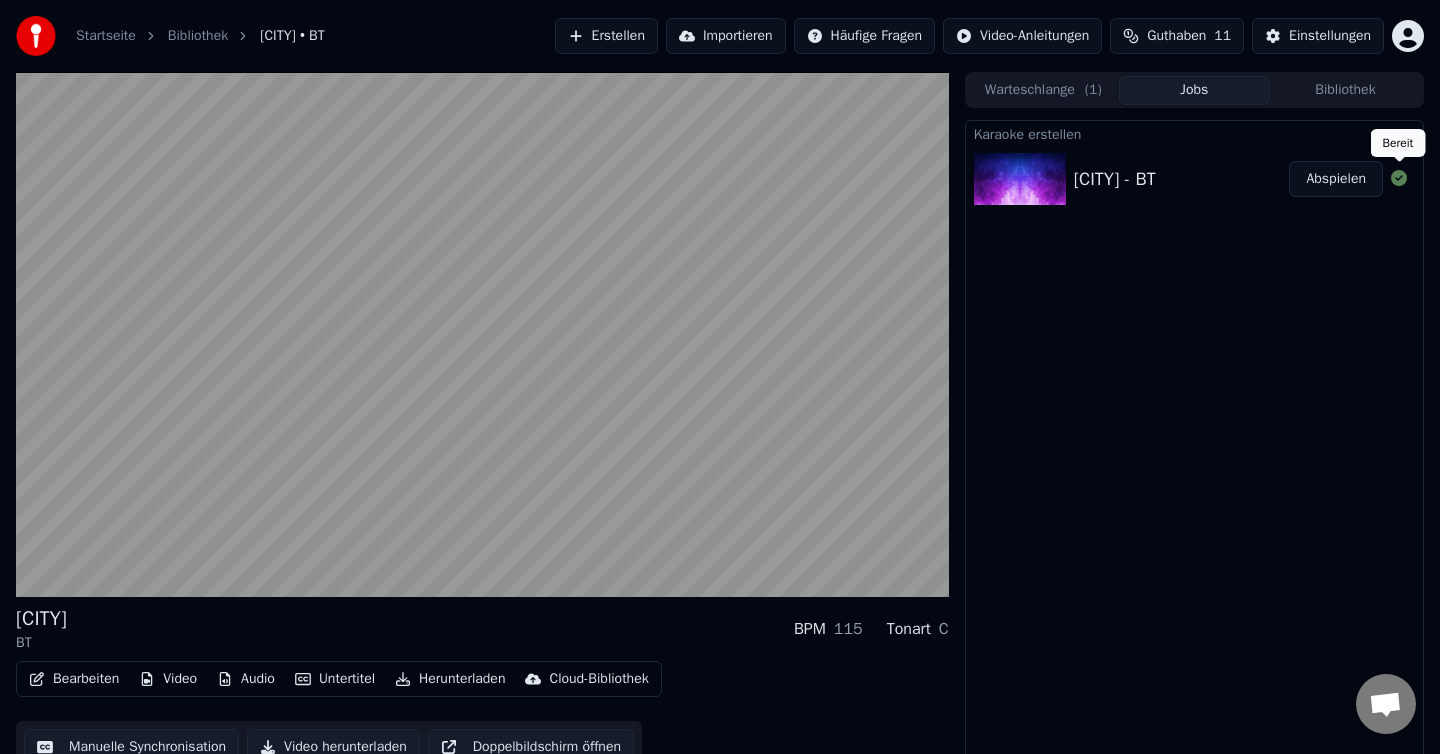 click 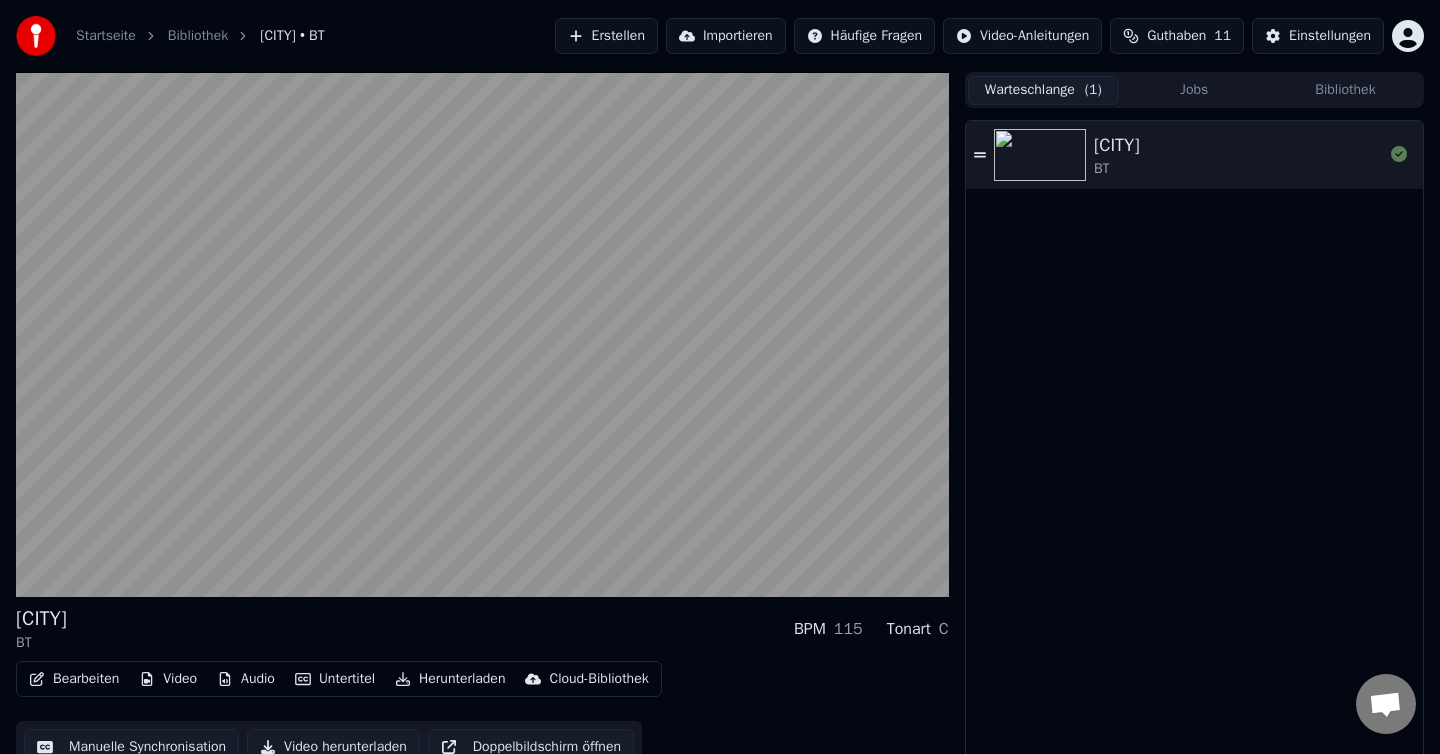 click on "Warteschlange ( 1 )" at bounding box center [1043, 90] 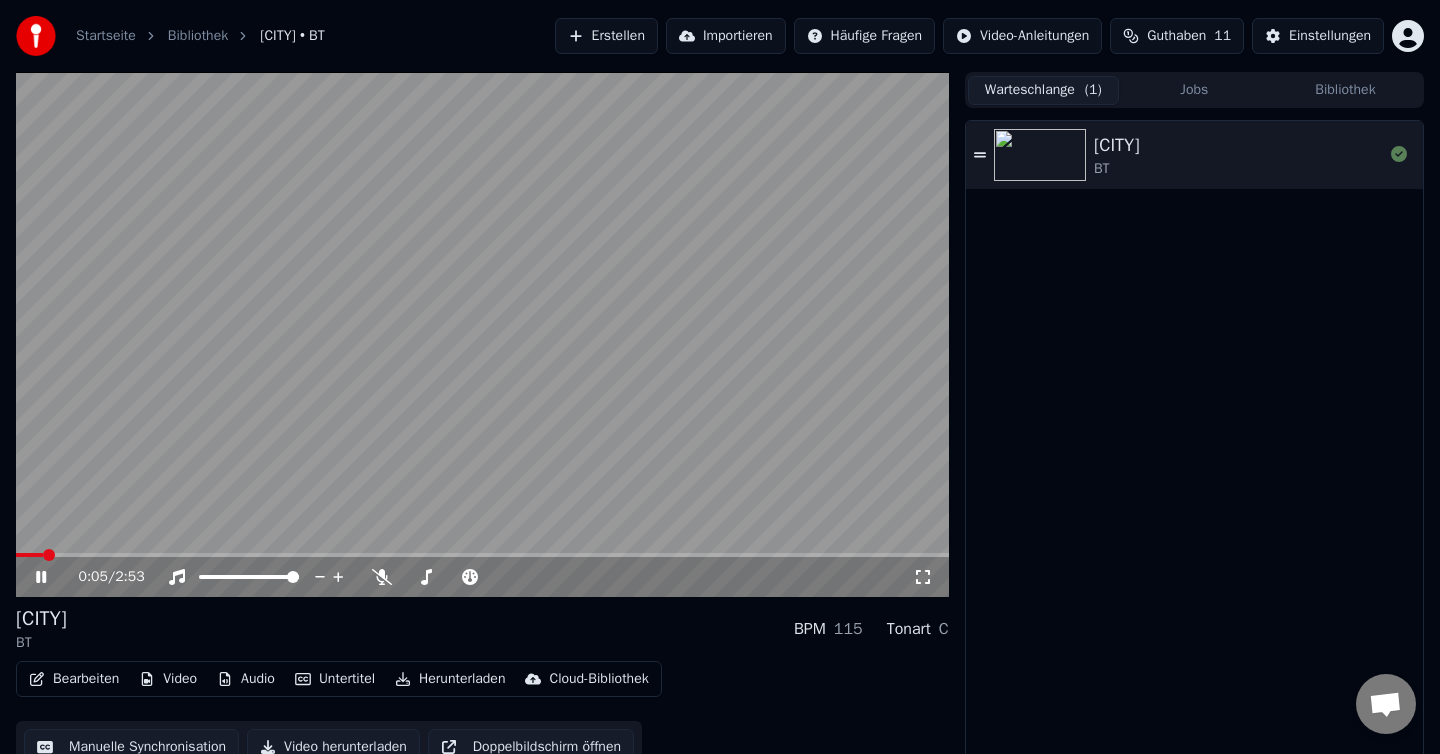 scroll, scrollTop: 18, scrollLeft: 0, axis: vertical 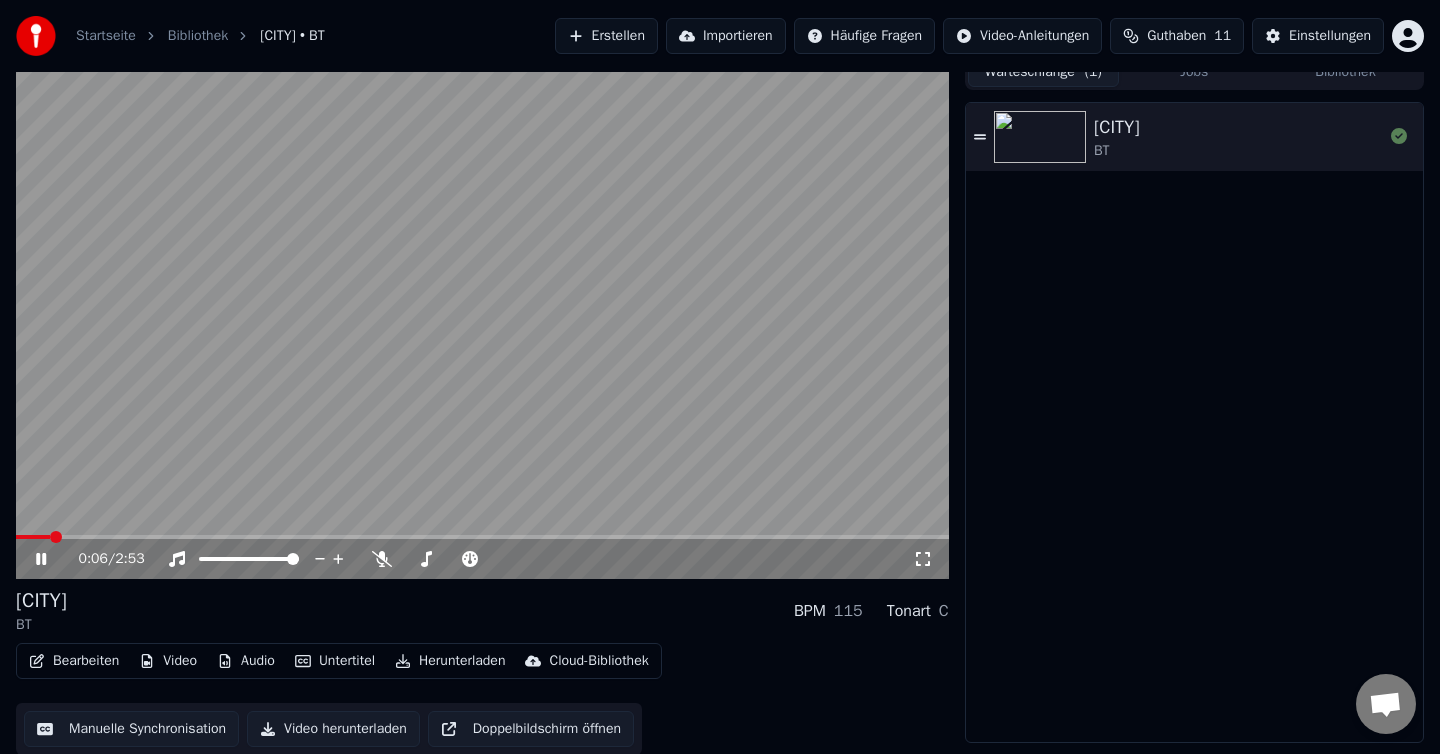 click on "Video herunterladen" at bounding box center [333, 729] 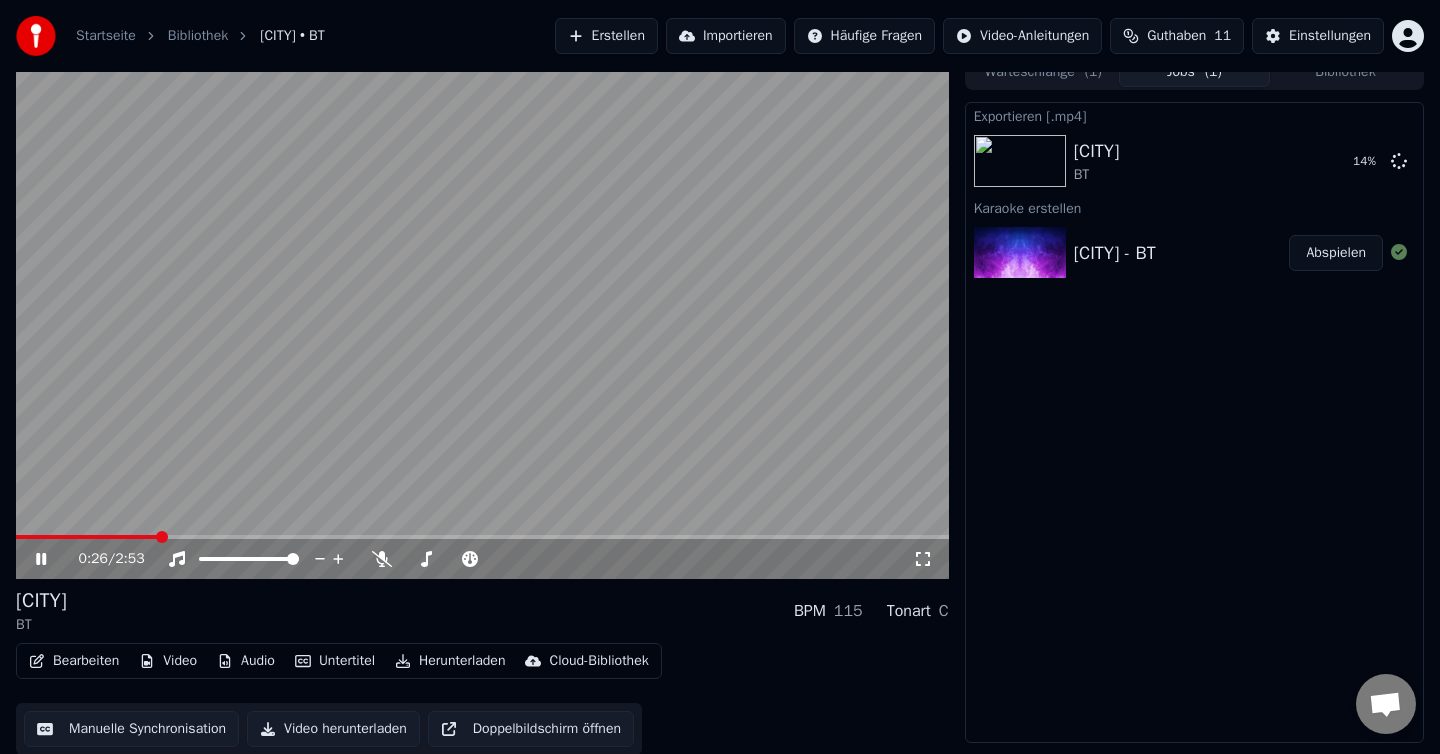 click 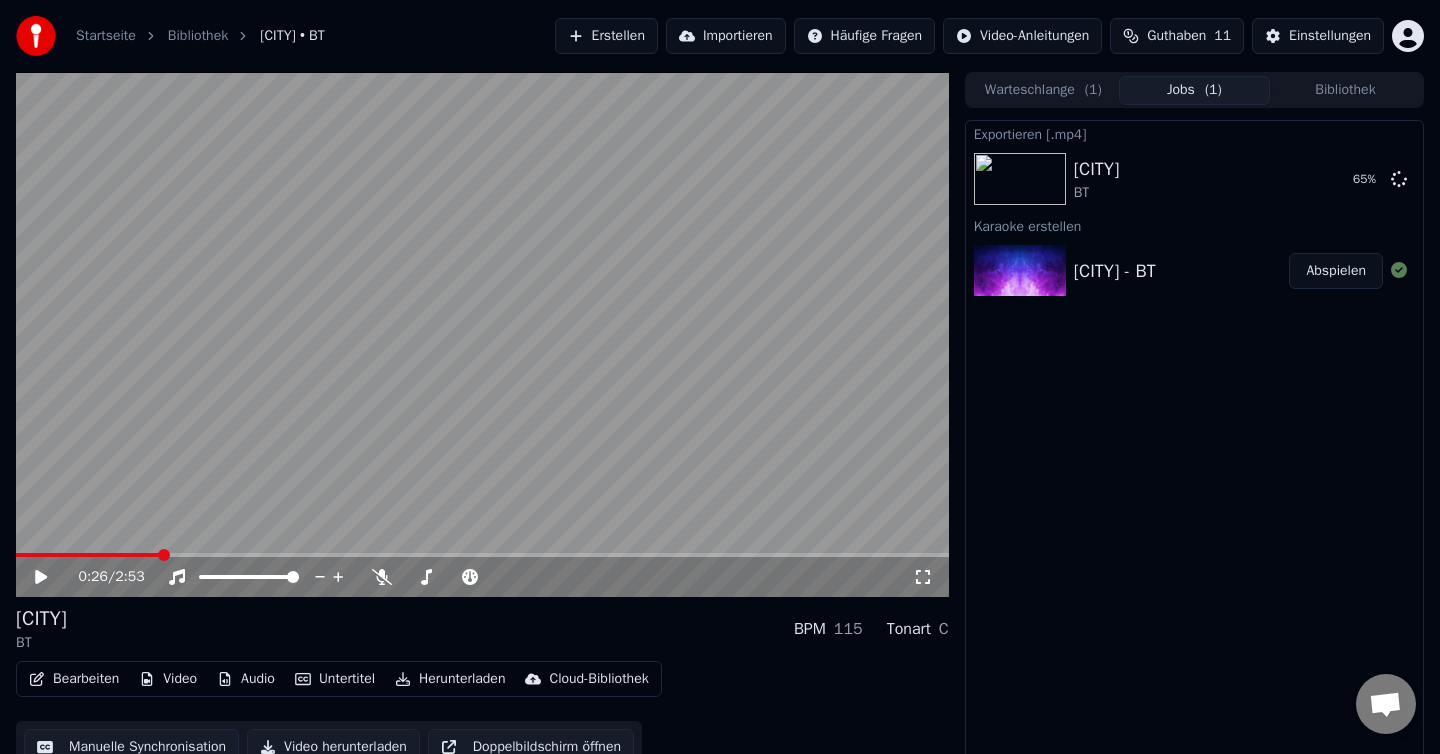 scroll, scrollTop: 18, scrollLeft: 0, axis: vertical 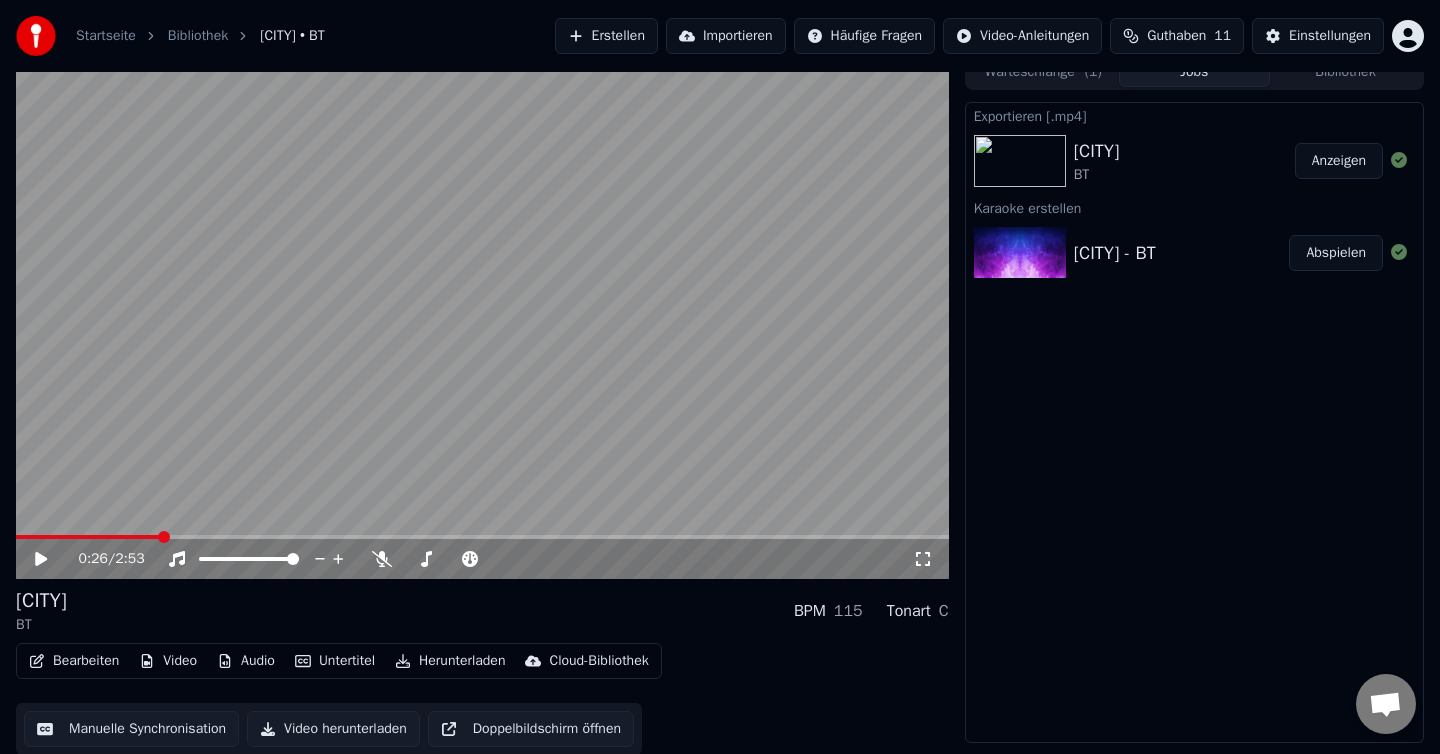 click on "Erstellen" at bounding box center [606, 36] 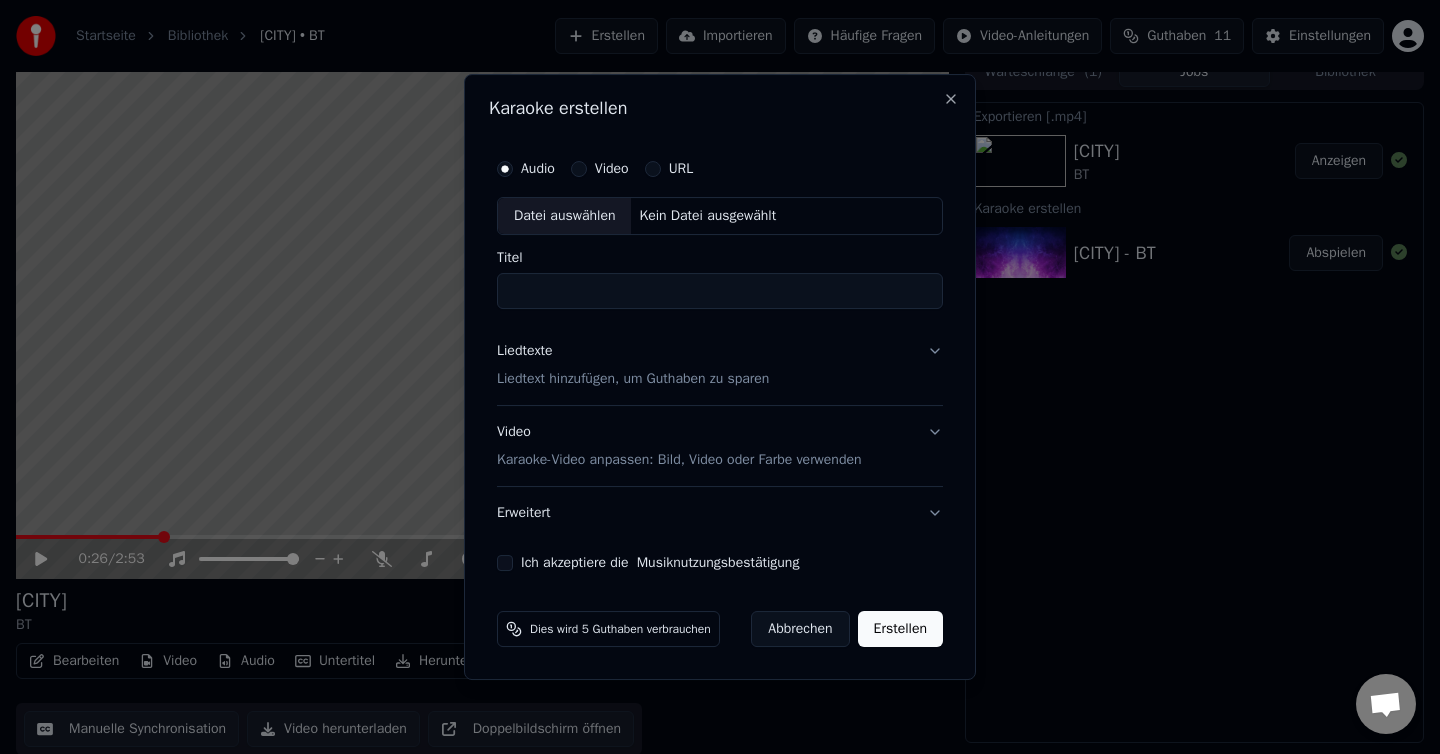 click on "Karaoke-Video anpassen: Bild, Video oder Farbe verwenden" at bounding box center [679, 460] 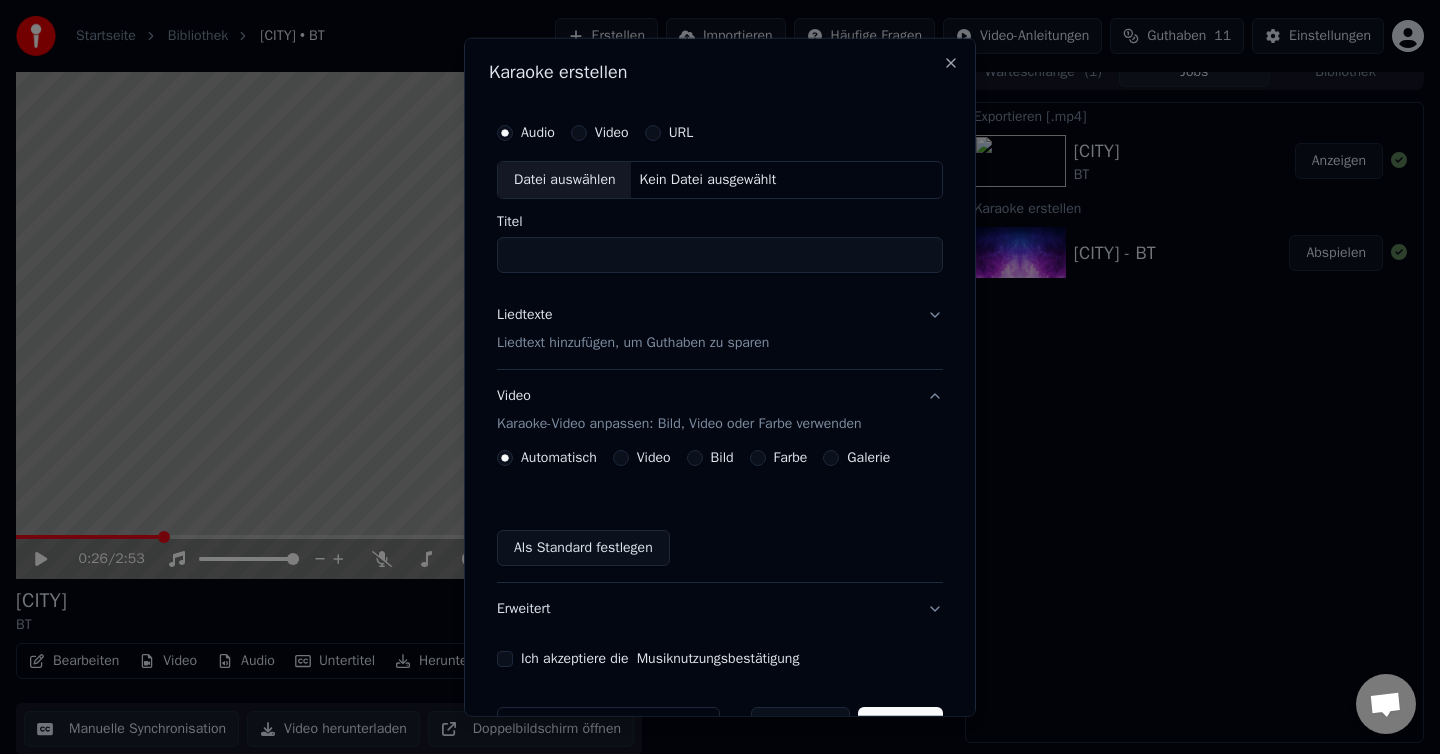 click on "Bild" at bounding box center [695, 458] 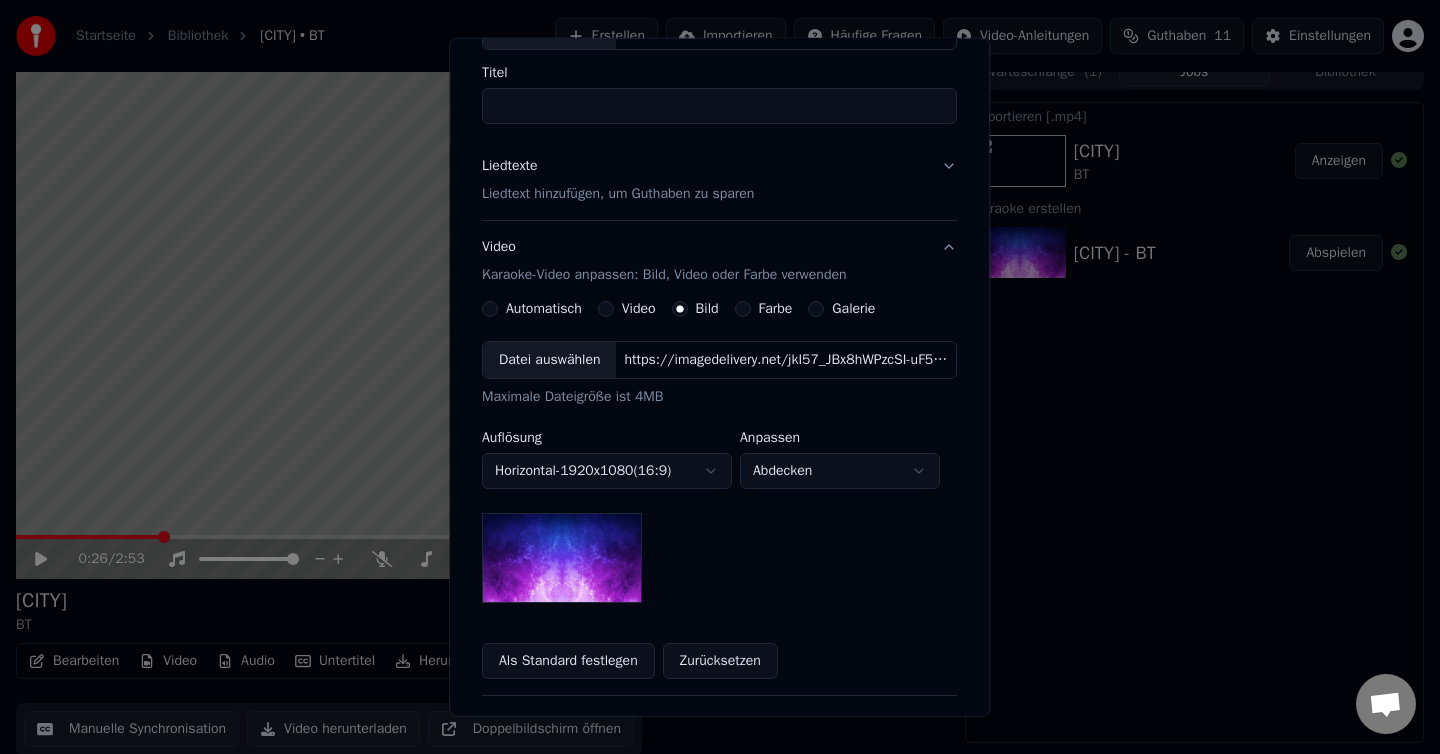 scroll, scrollTop: 148, scrollLeft: 0, axis: vertical 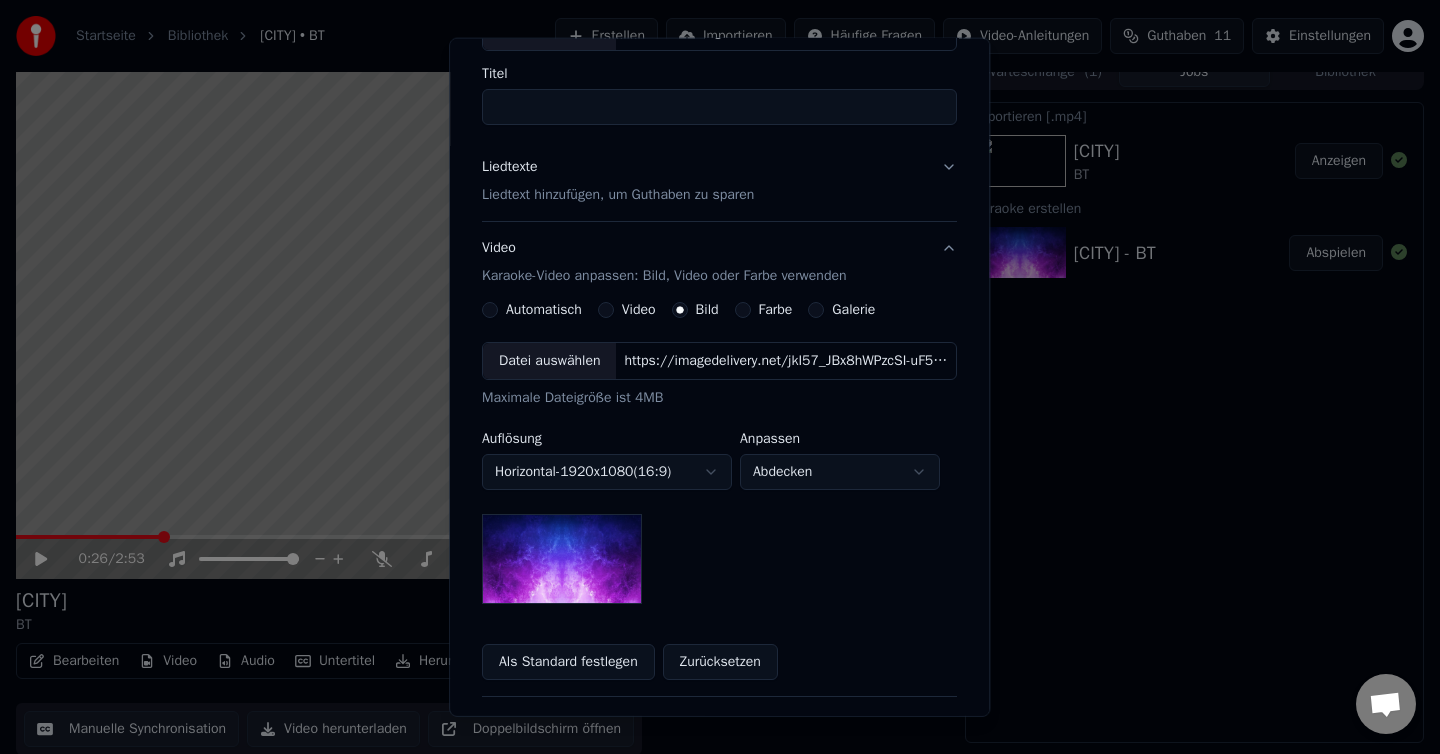 click on "Farbe" at bounding box center [743, 310] 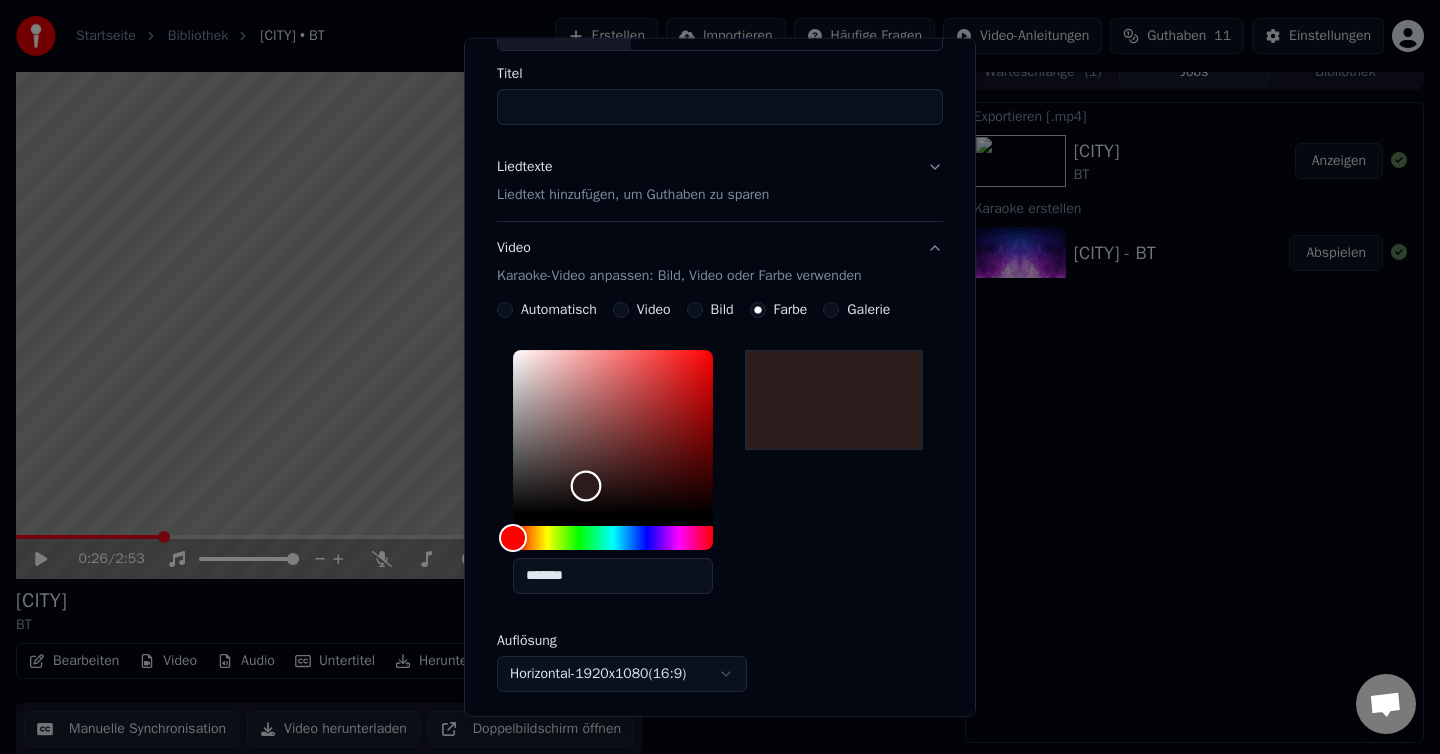 type on "*******" 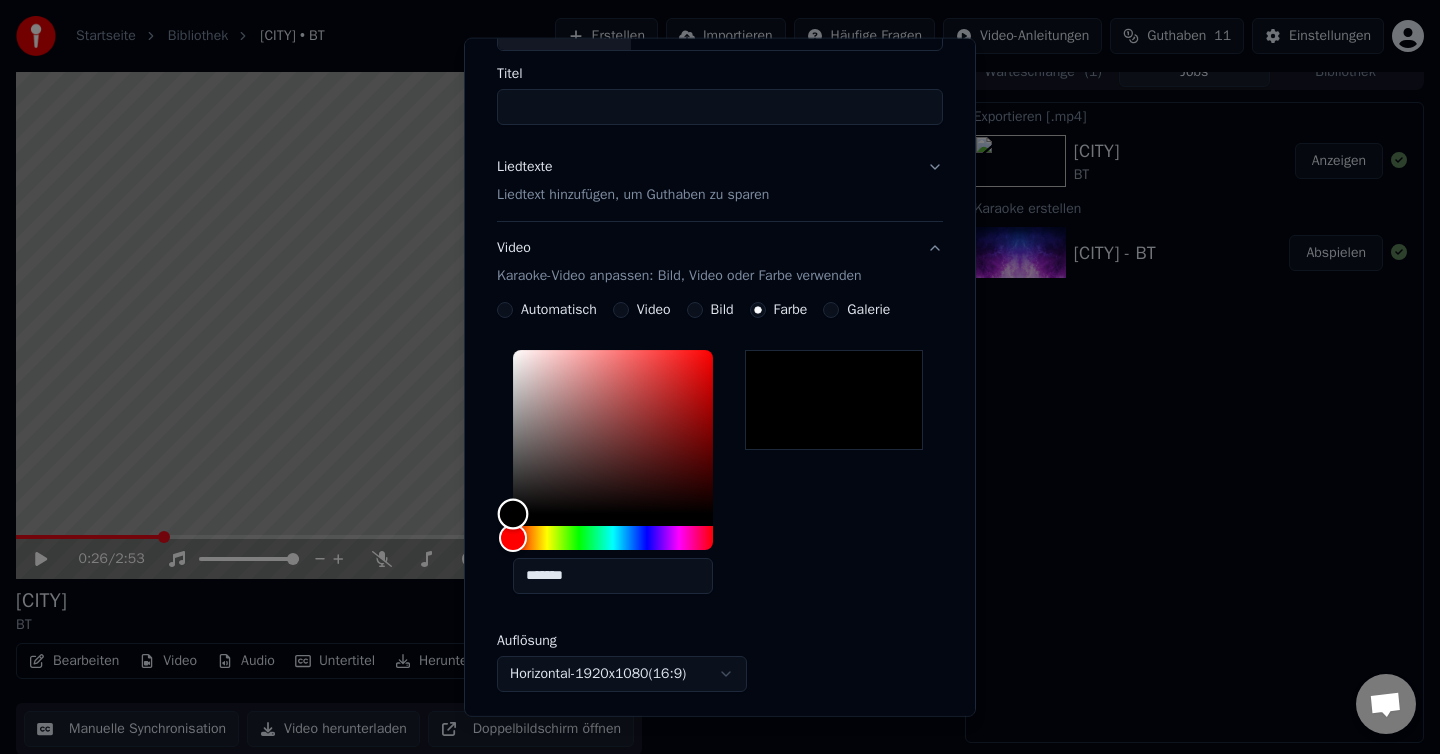 drag, startPoint x: 514, startPoint y: 513, endPoint x: 461, endPoint y: 568, distance: 76.38062 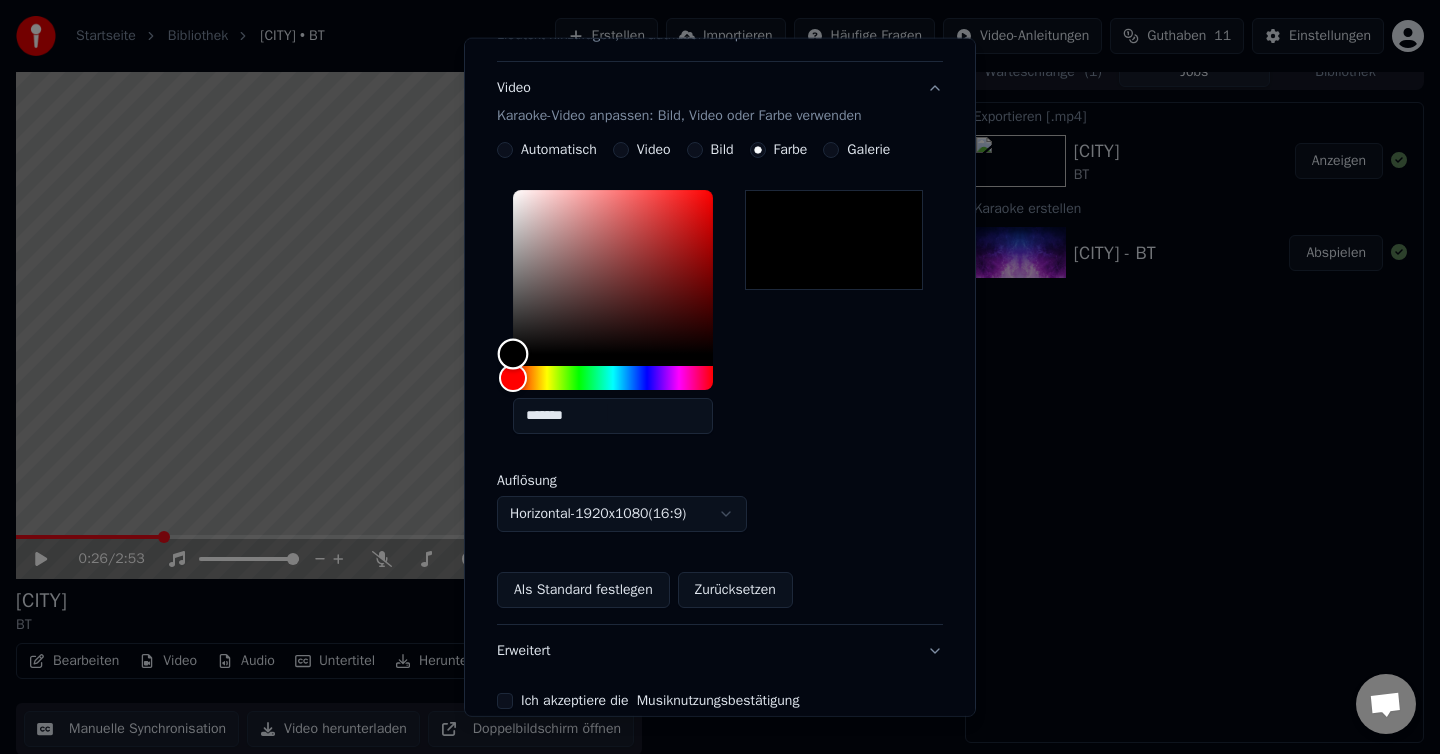 scroll, scrollTop: 409, scrollLeft: 0, axis: vertical 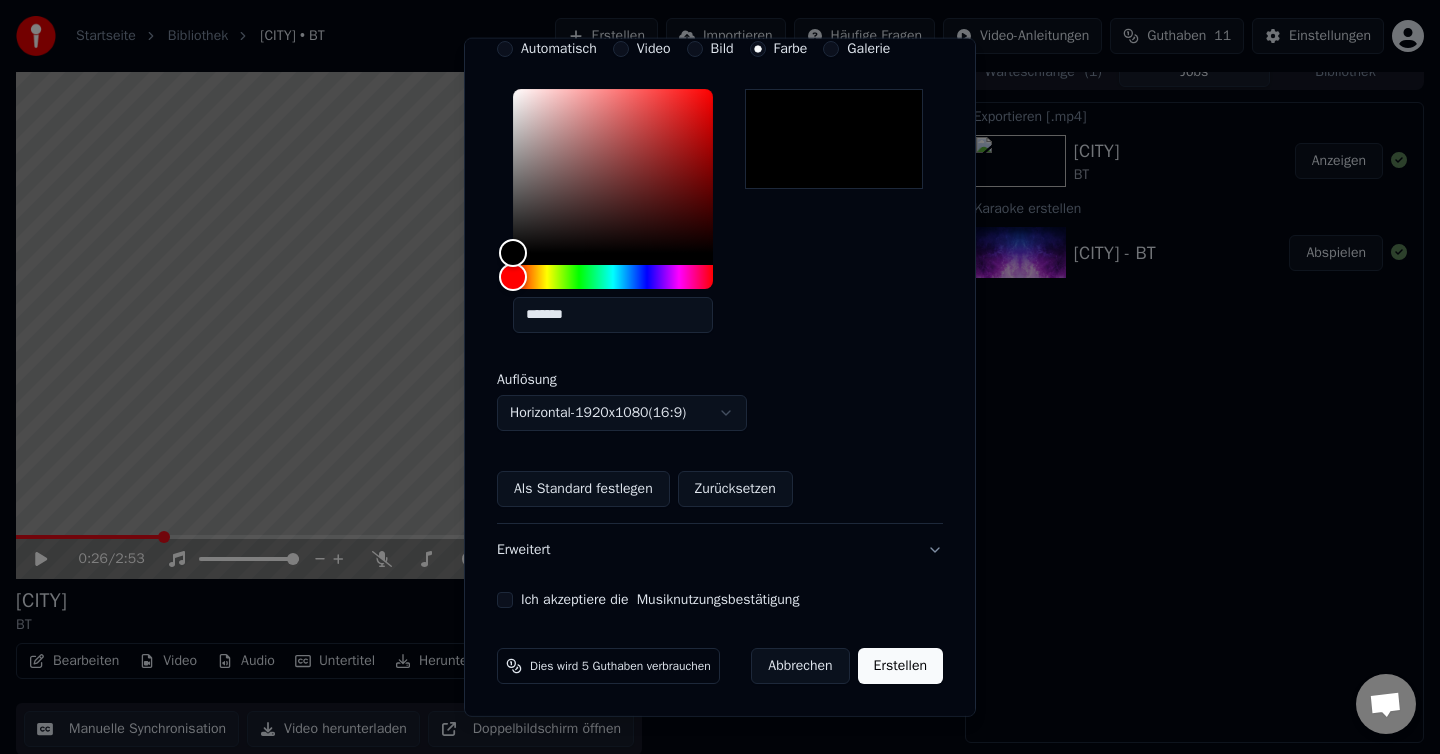 click on "**********" at bounding box center [720, 359] 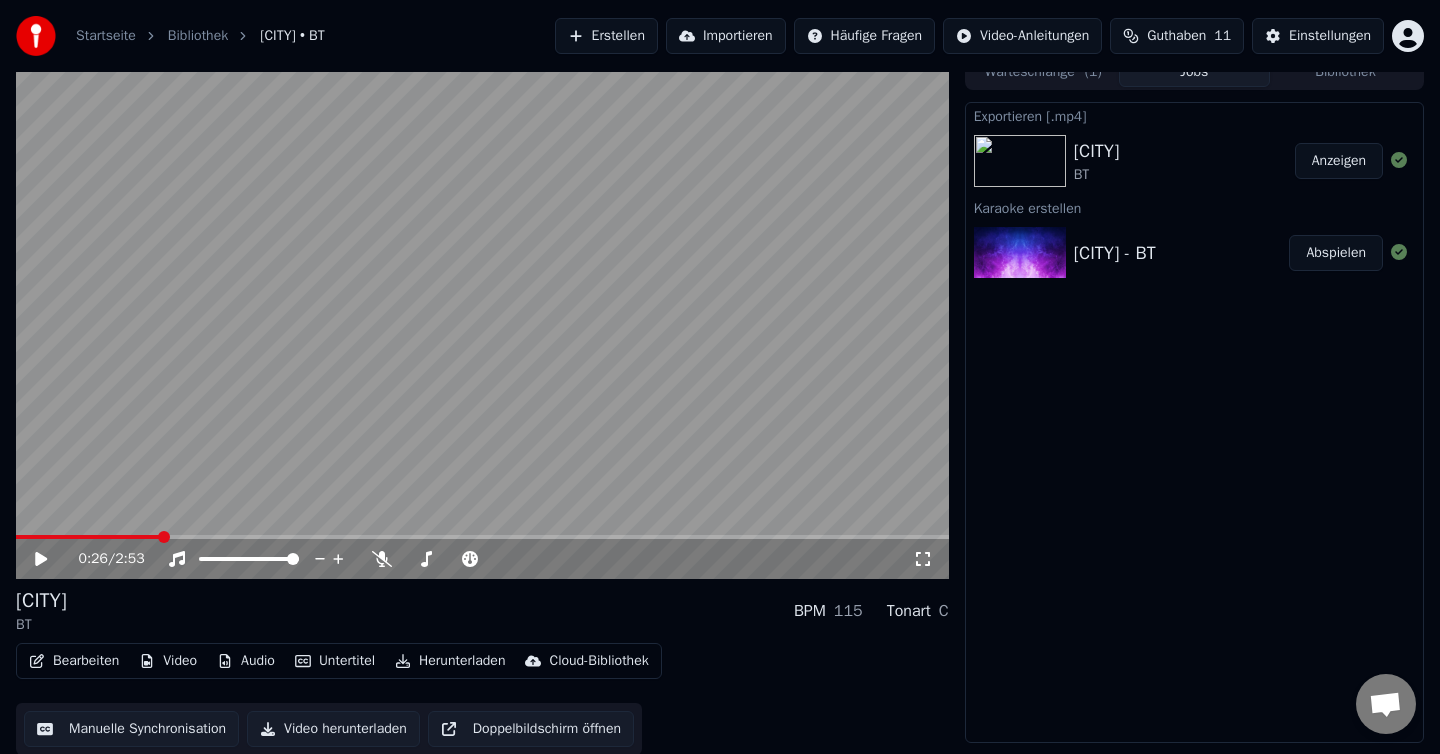 click at bounding box center [1020, 161] 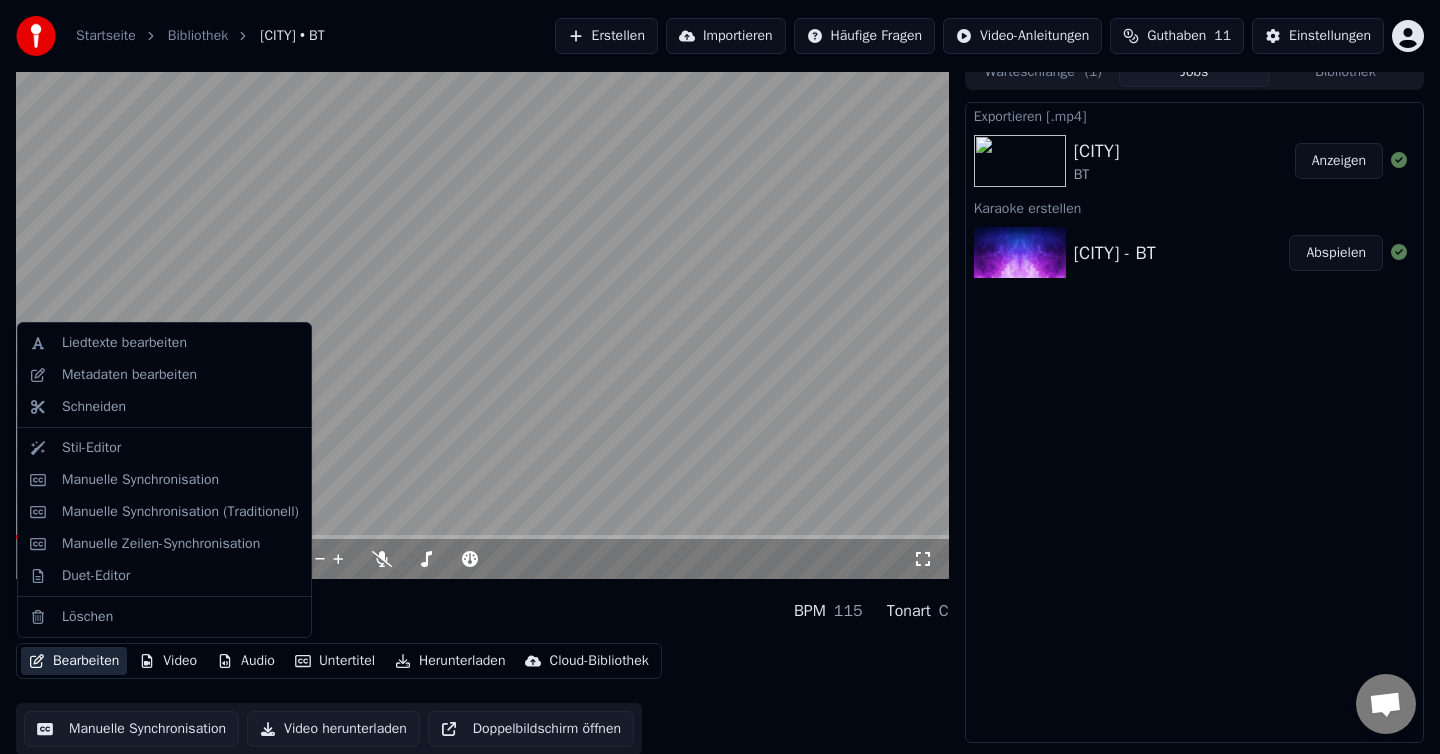 click on "Bearbeiten" at bounding box center (74, 661) 